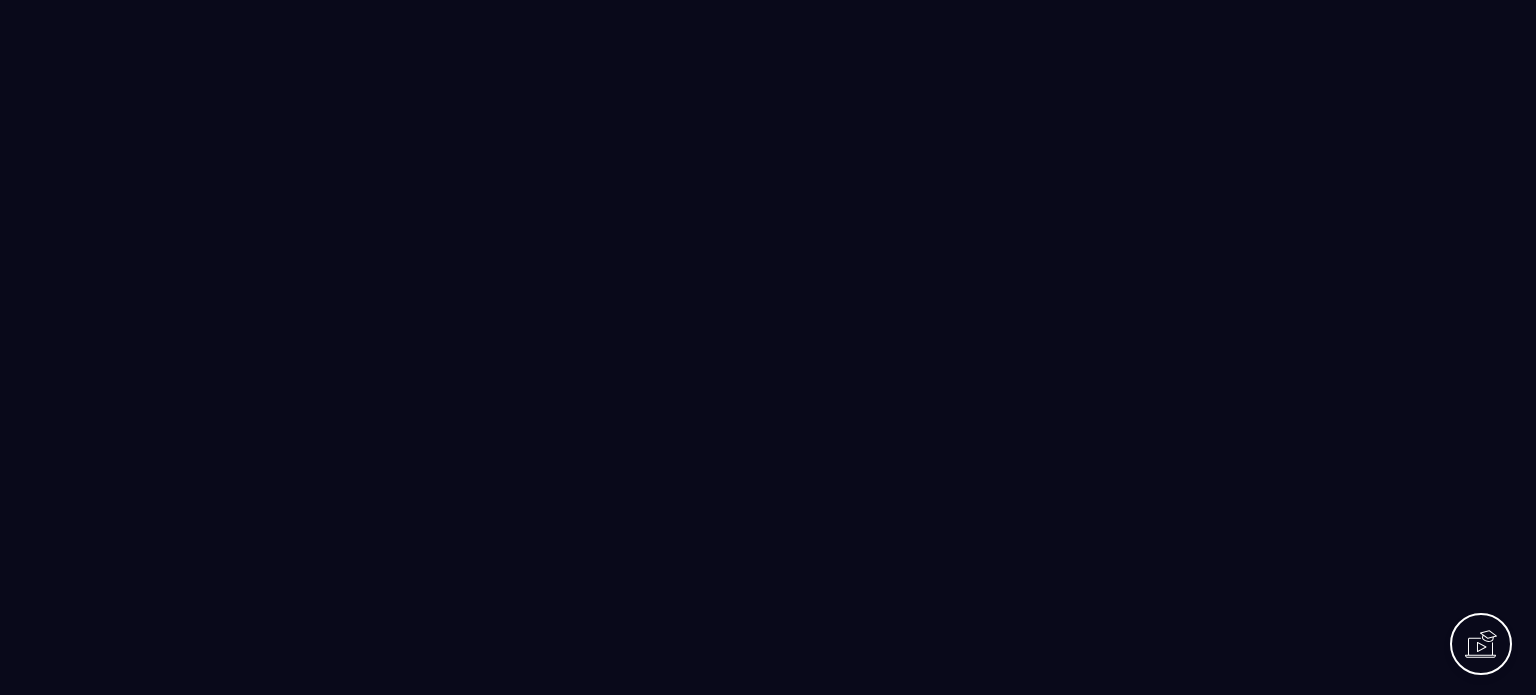scroll, scrollTop: 0, scrollLeft: 0, axis: both 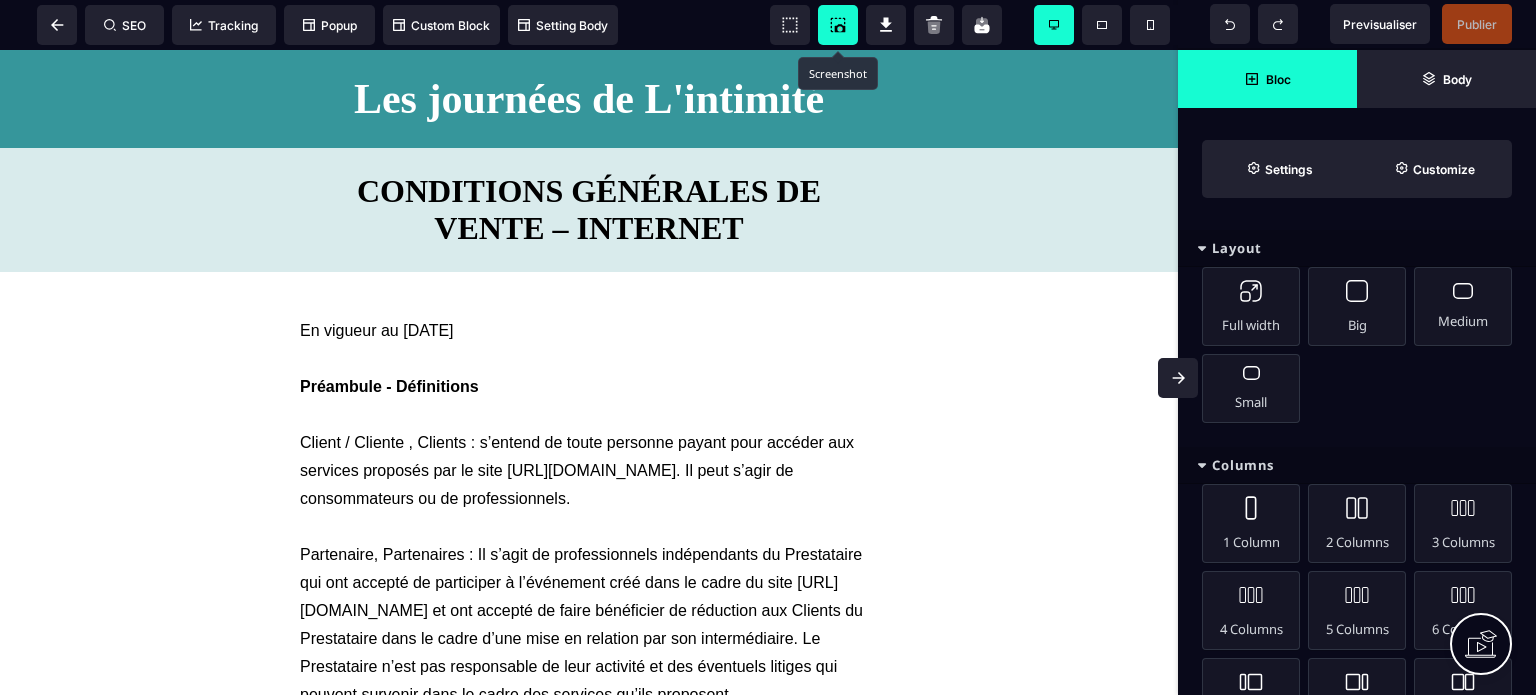 click 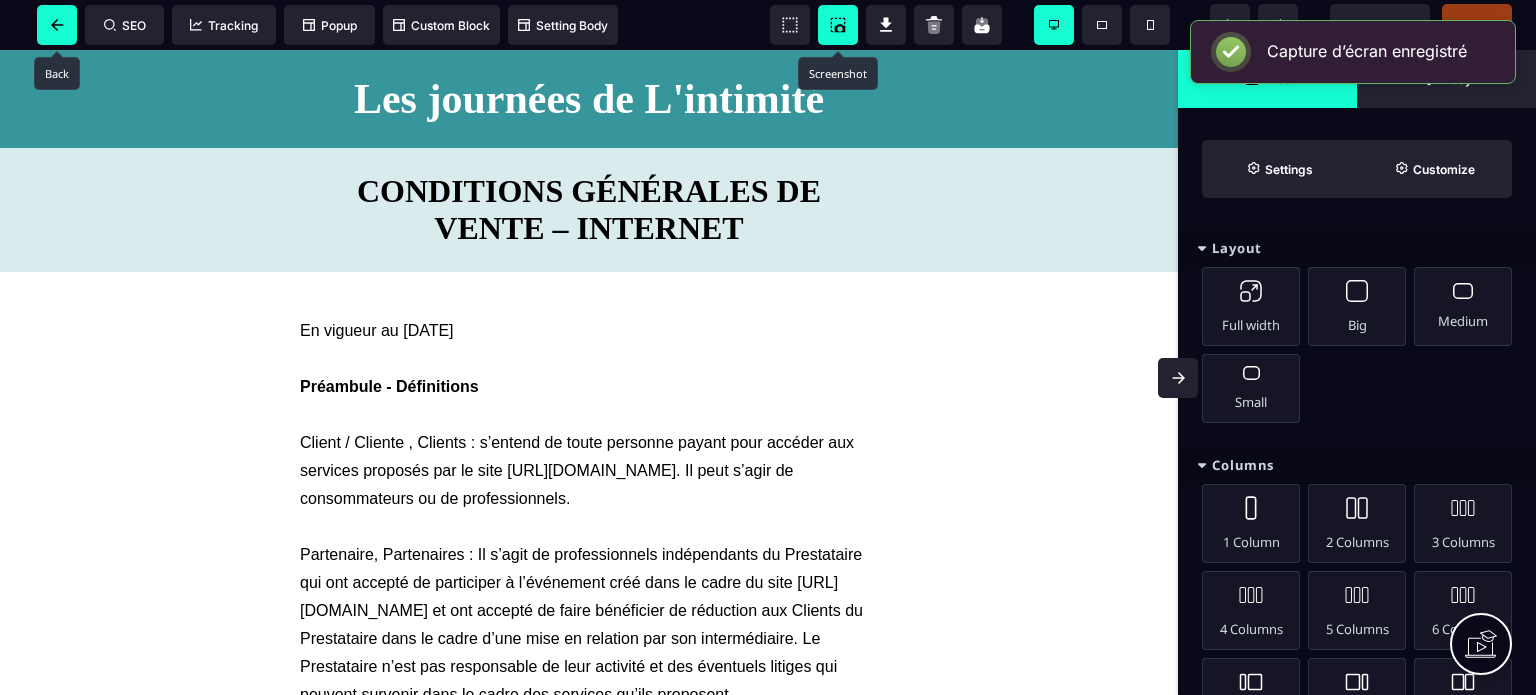 click at bounding box center (57, 25) 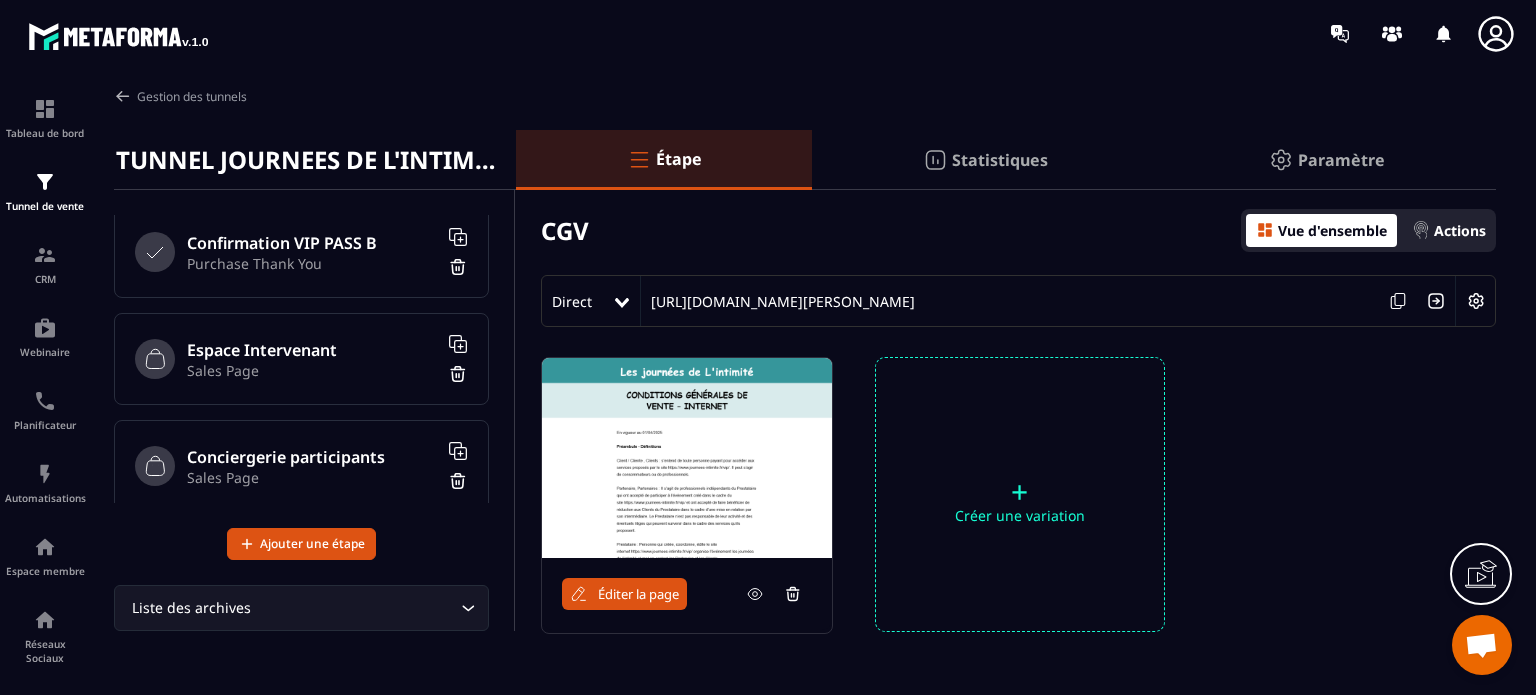 scroll, scrollTop: 991, scrollLeft: 0, axis: vertical 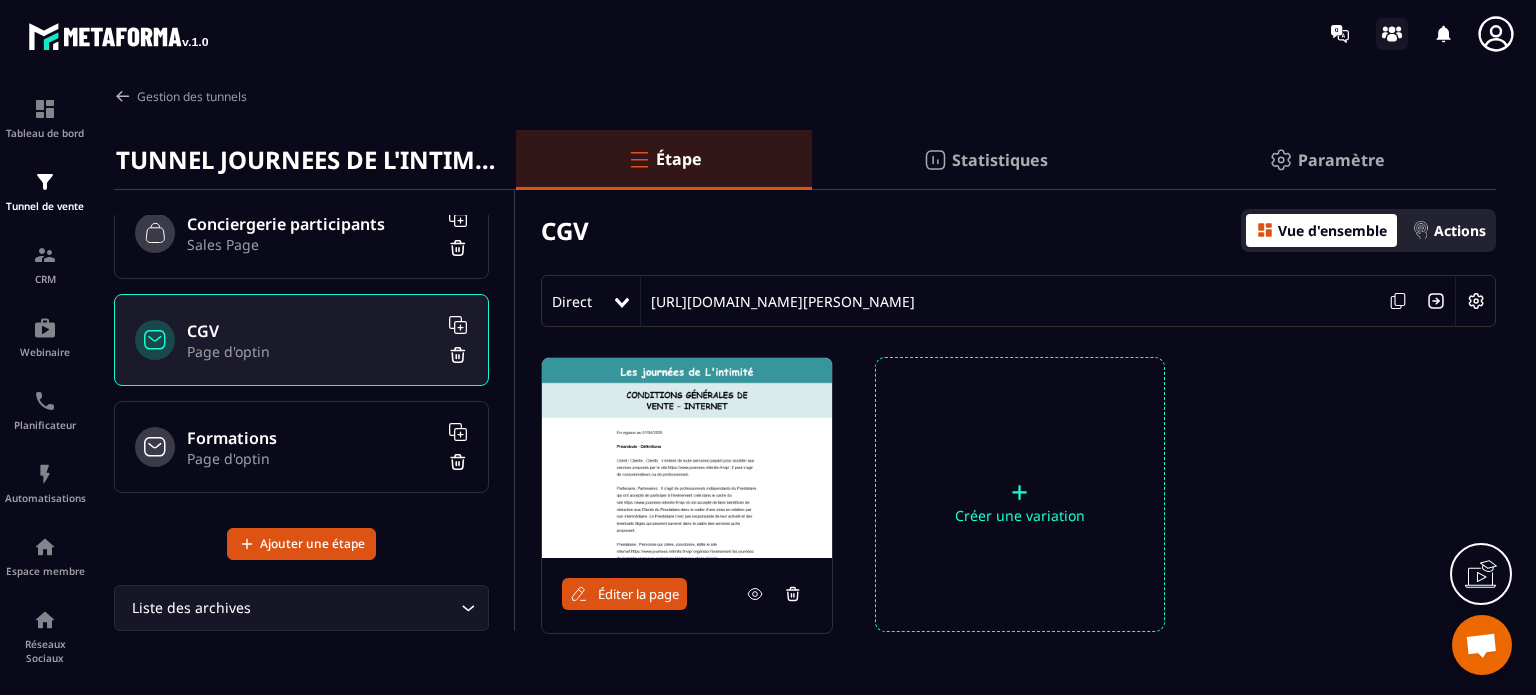 click 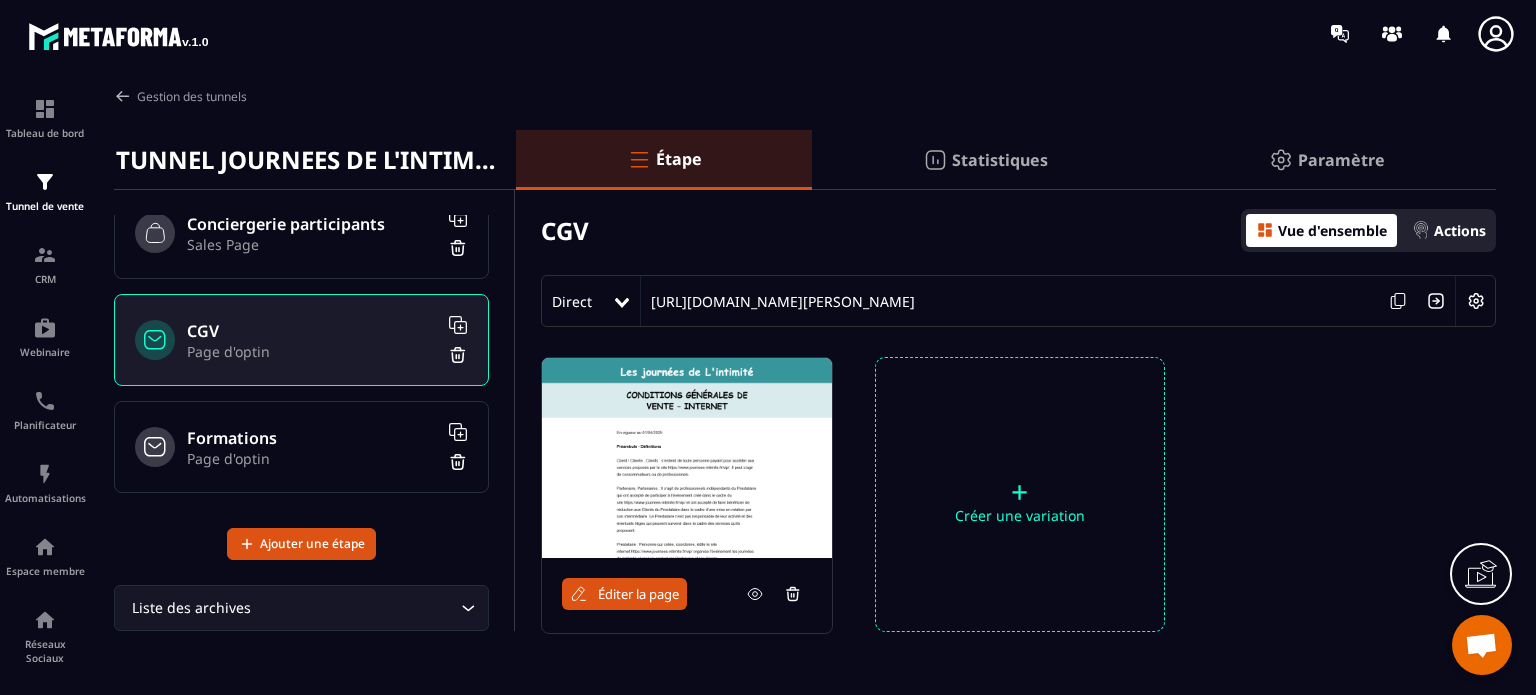 click on "Sales Page" at bounding box center (312, 244) 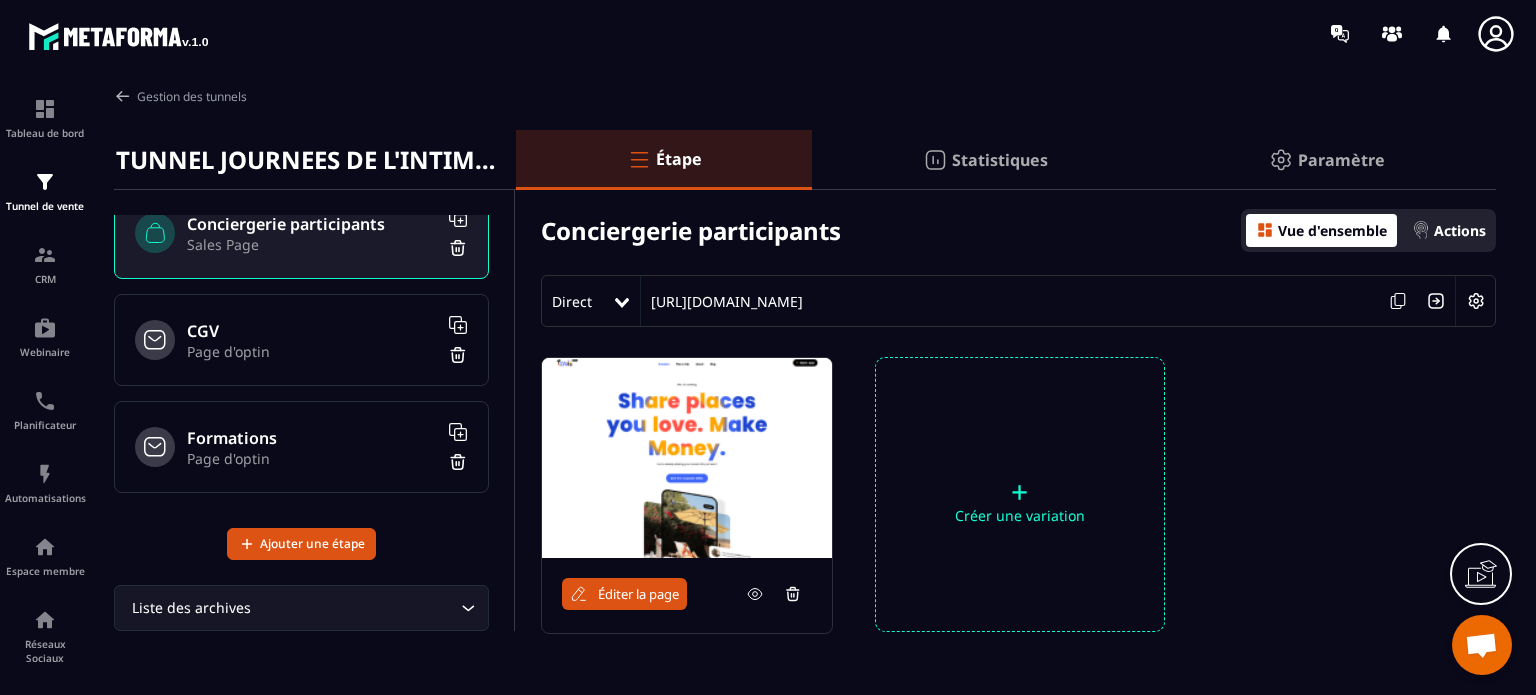 click on "Actions" at bounding box center [1449, 230] 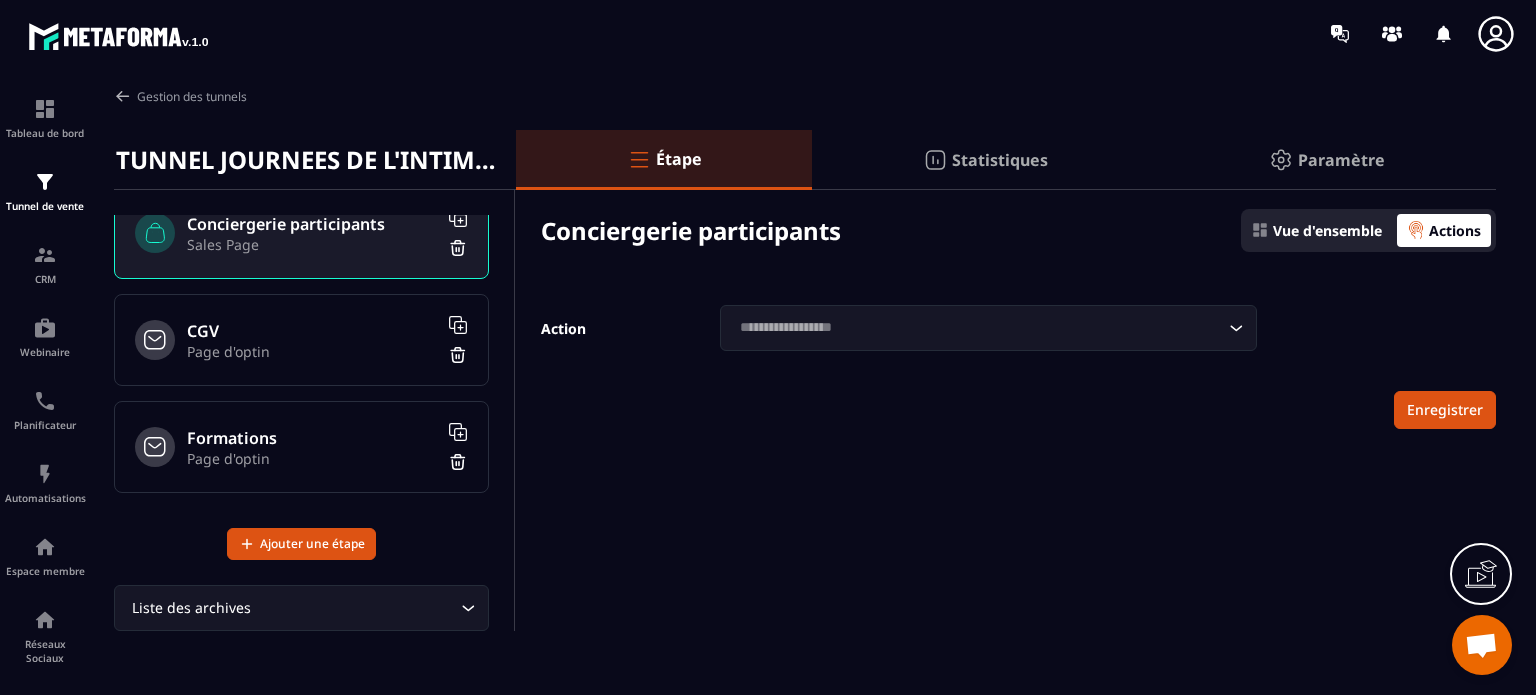 click on "Action Loading... Enregistrer" at bounding box center (1006, 367) 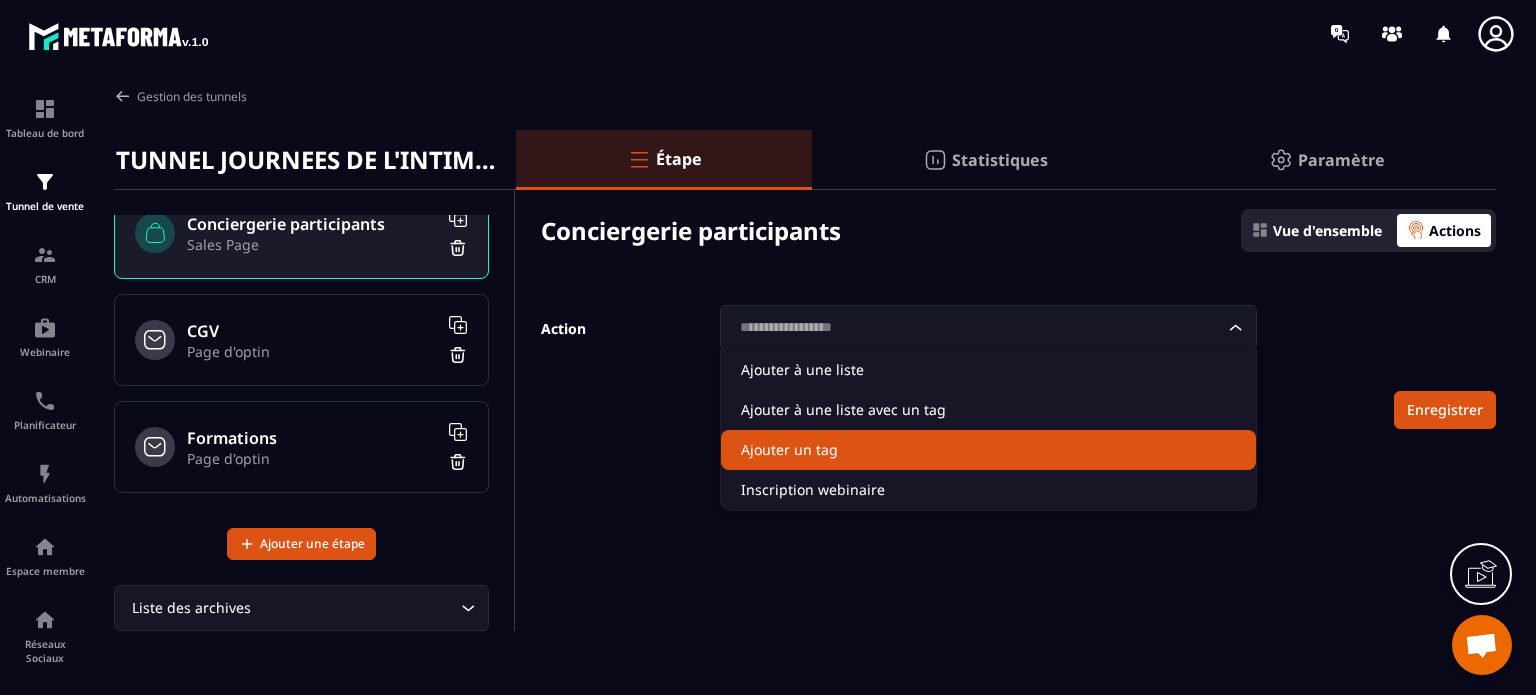 click on "Ajouter un tag" 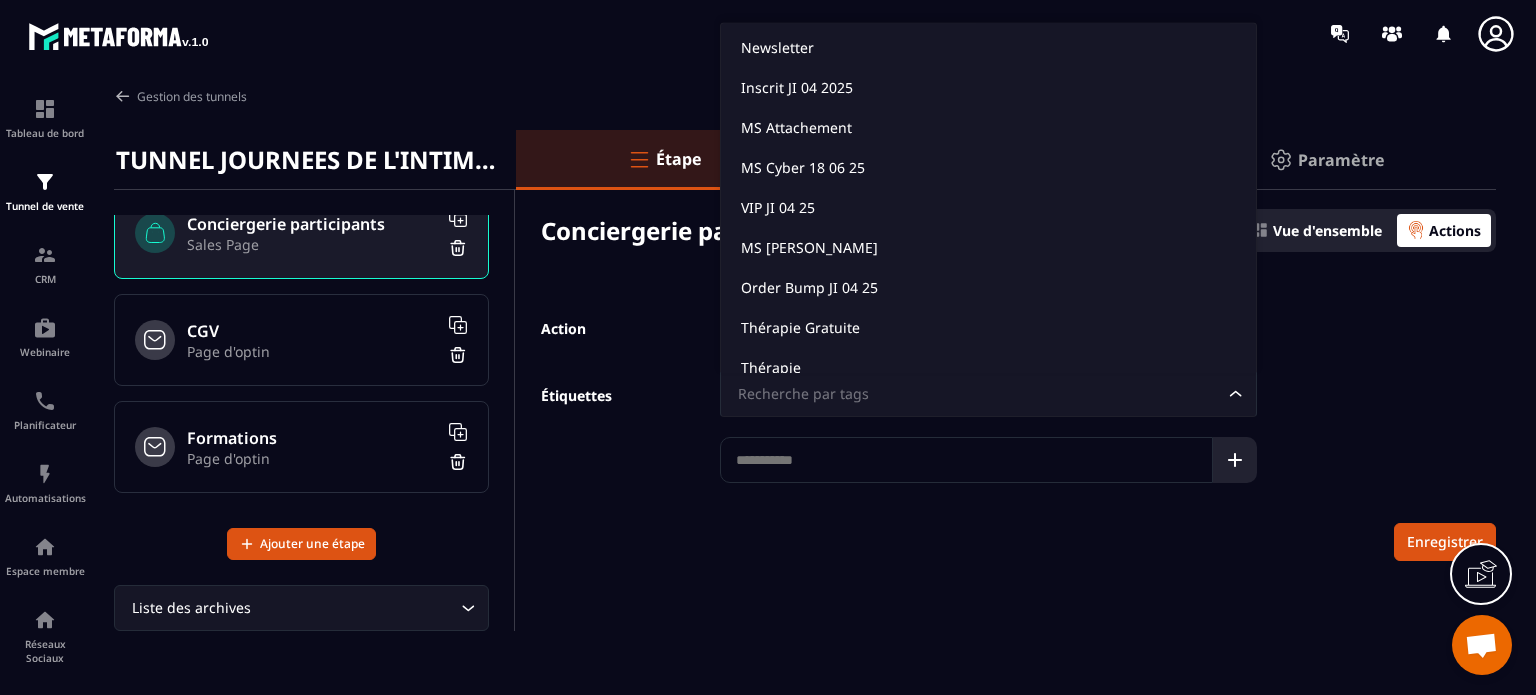 click on "Recherche par tags" at bounding box center [978, 394] 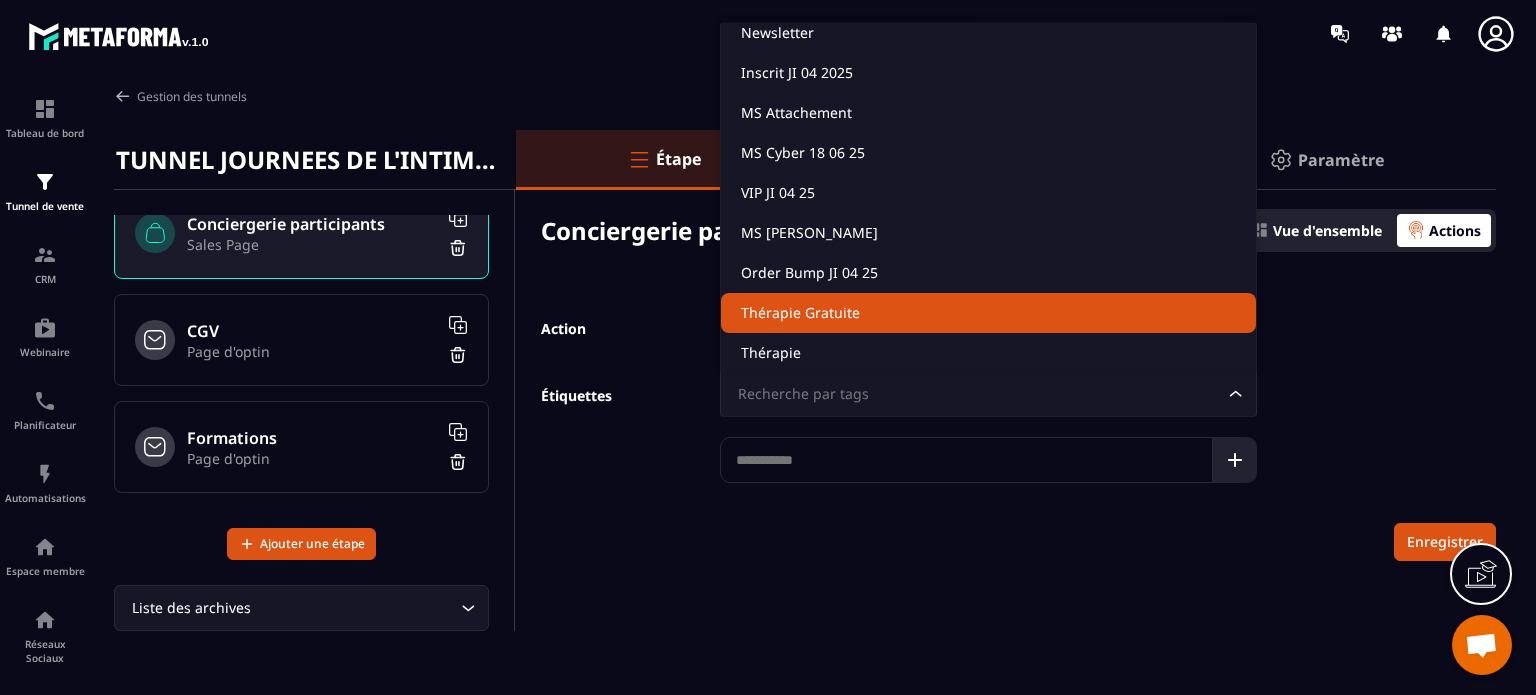 scroll, scrollTop: 55, scrollLeft: 0, axis: vertical 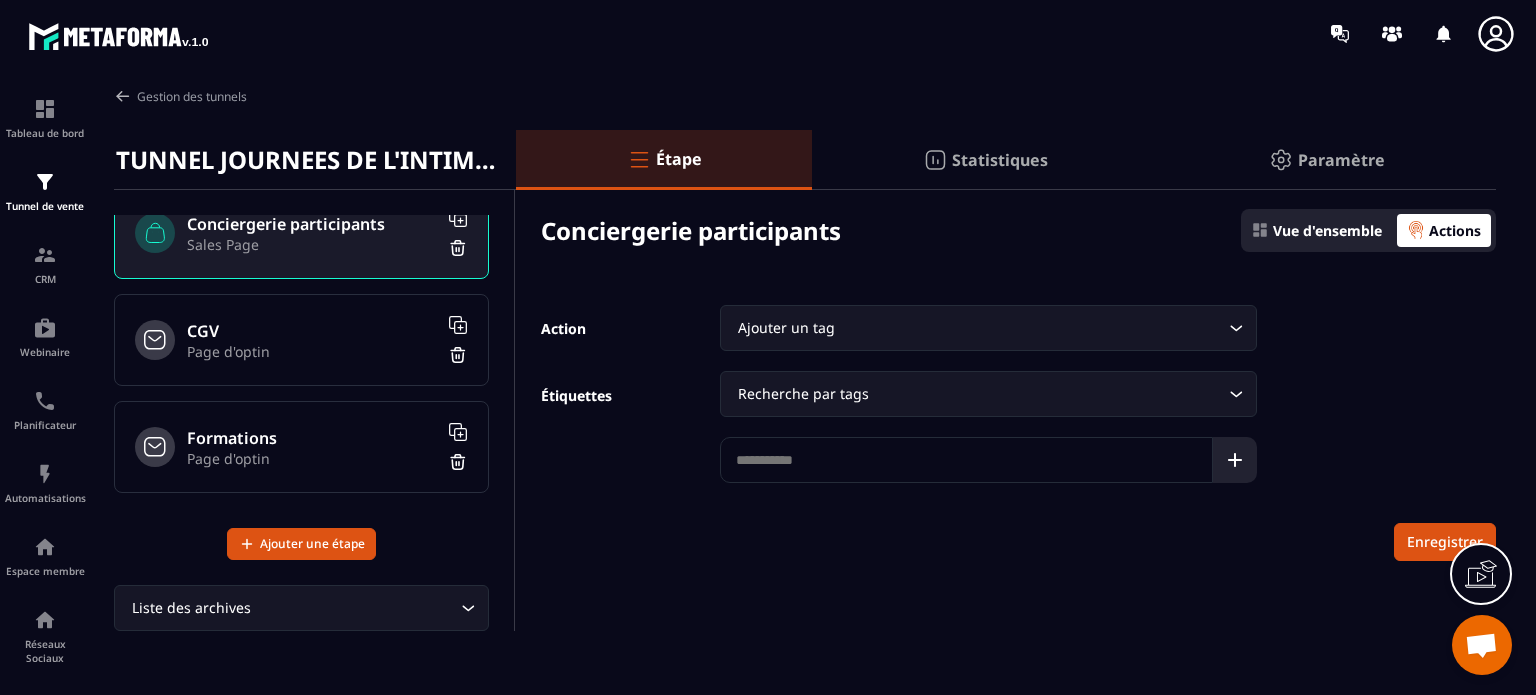 click at bounding box center [885, 33] 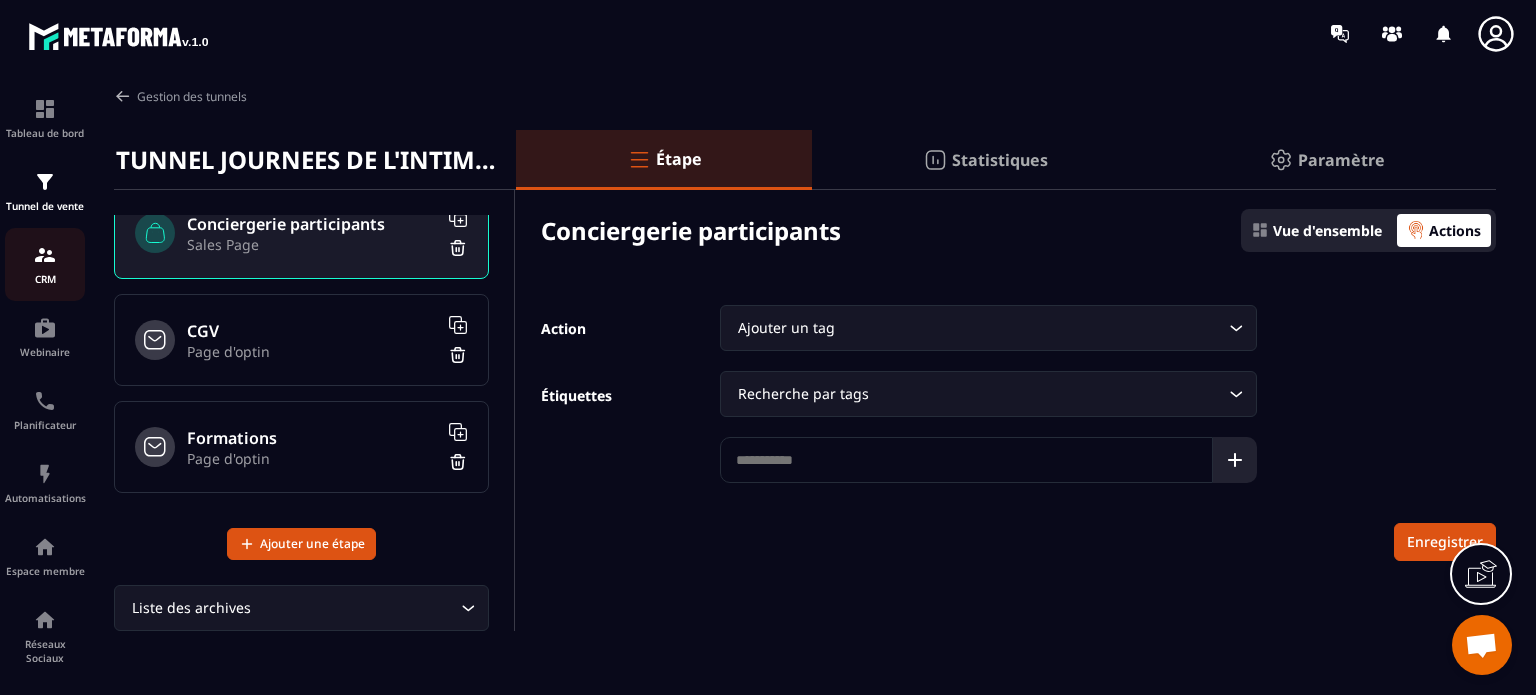 click on "CRM" at bounding box center [45, 279] 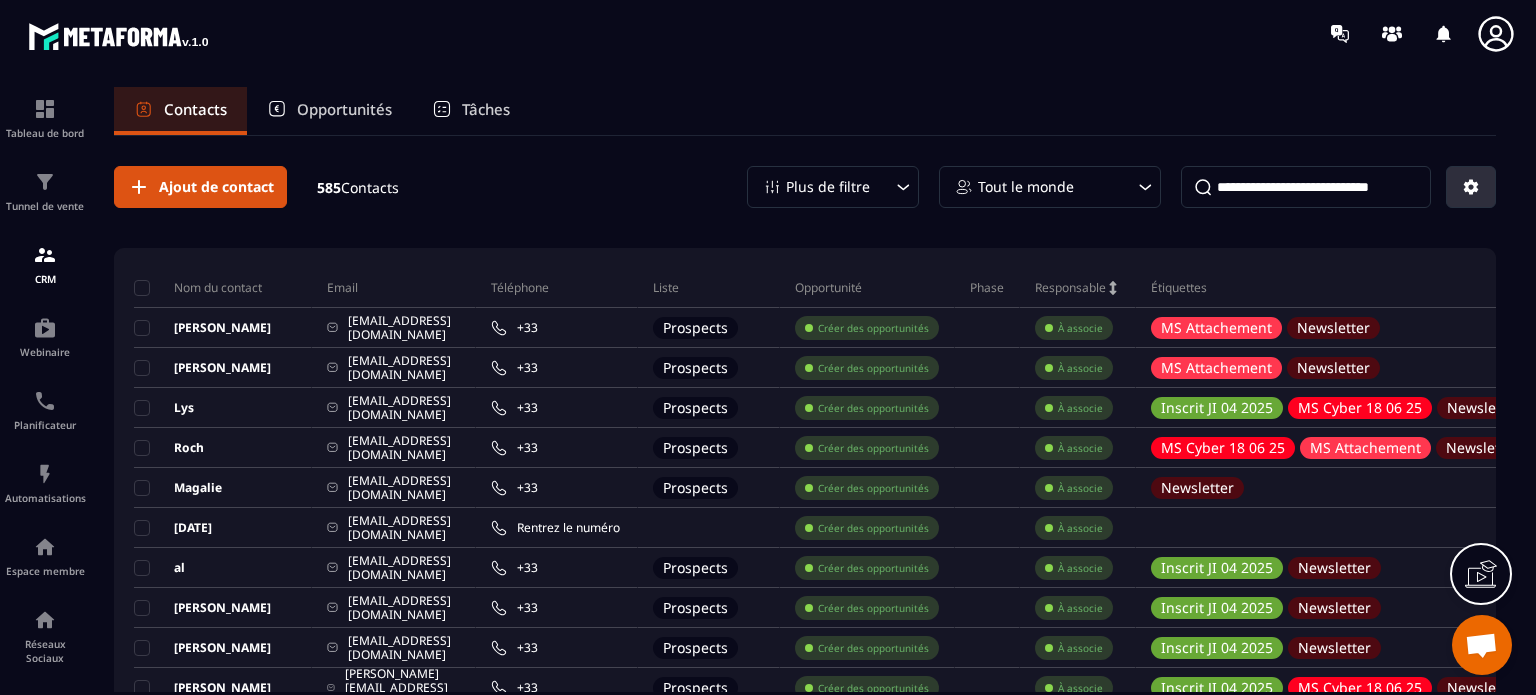 click 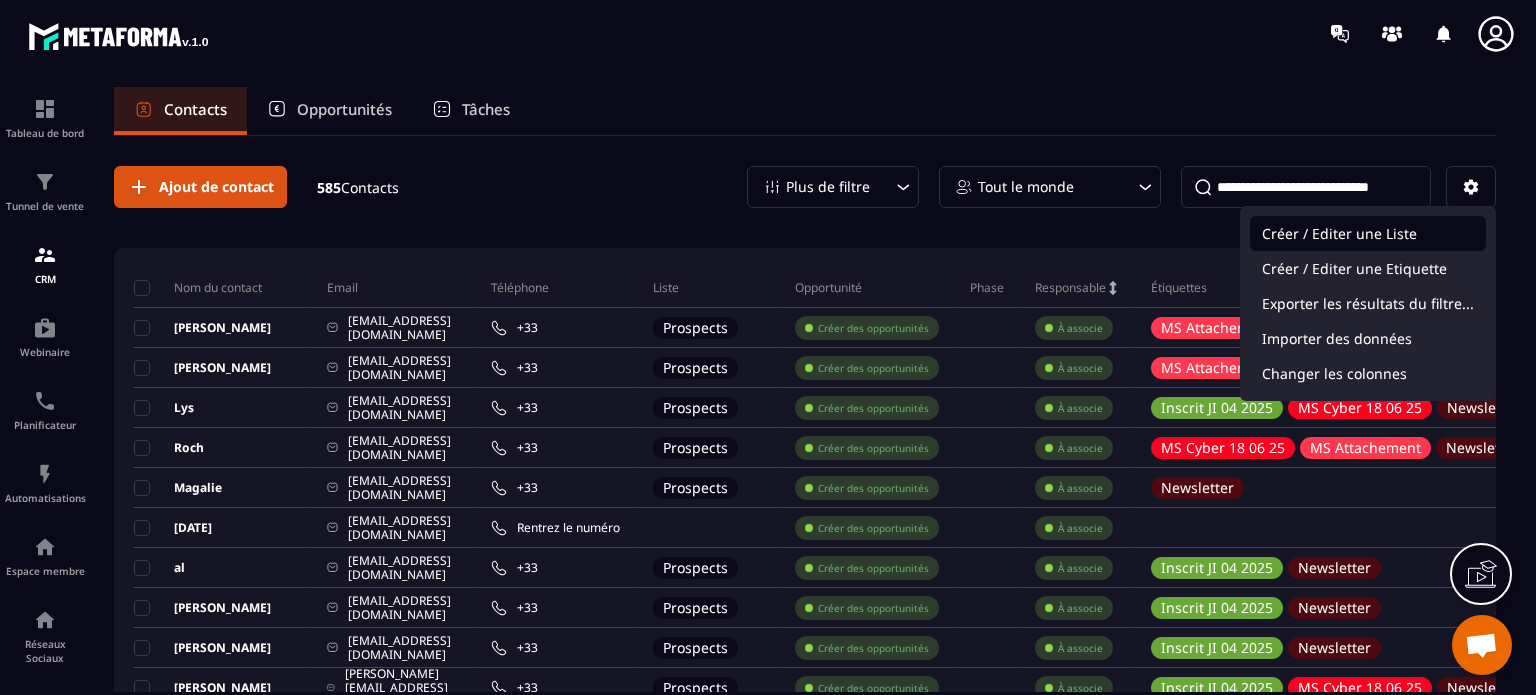 click on "Créer / Editer une Liste" at bounding box center [1368, 233] 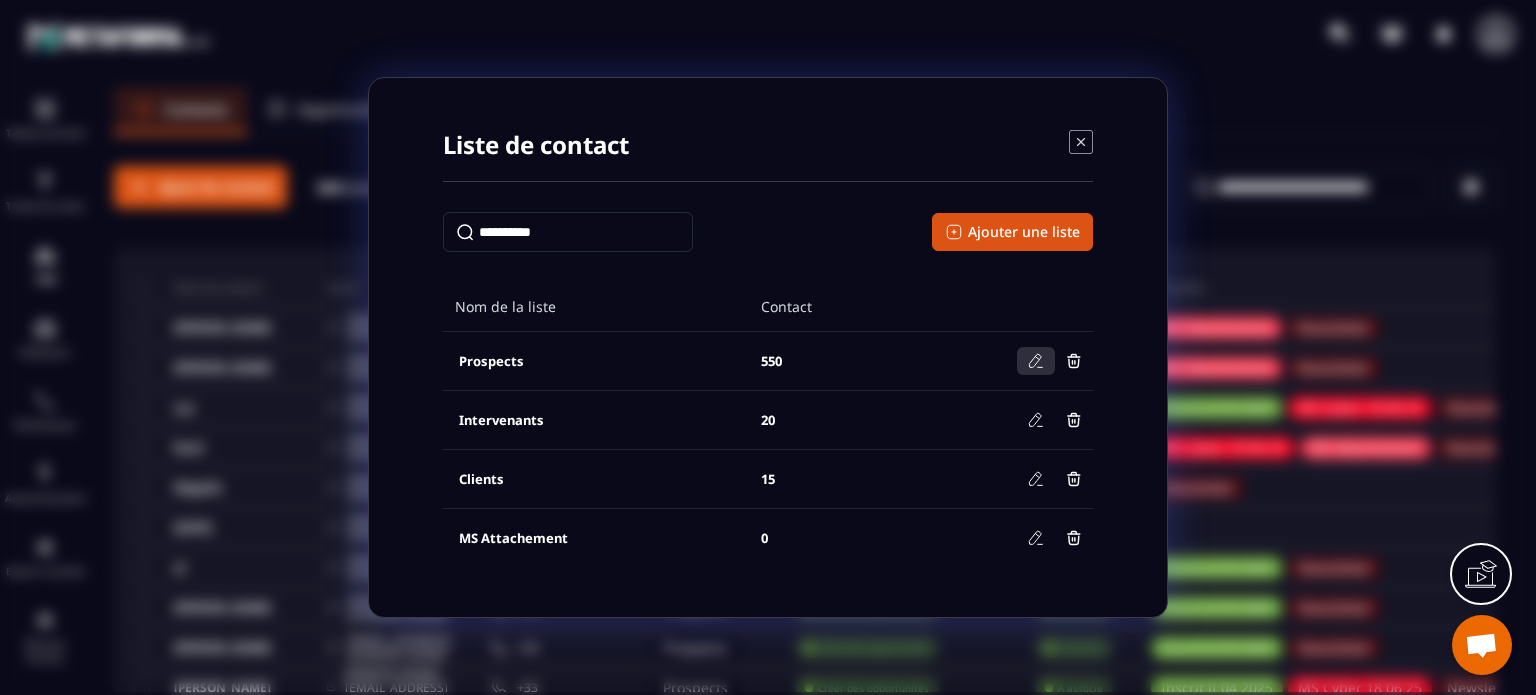 click 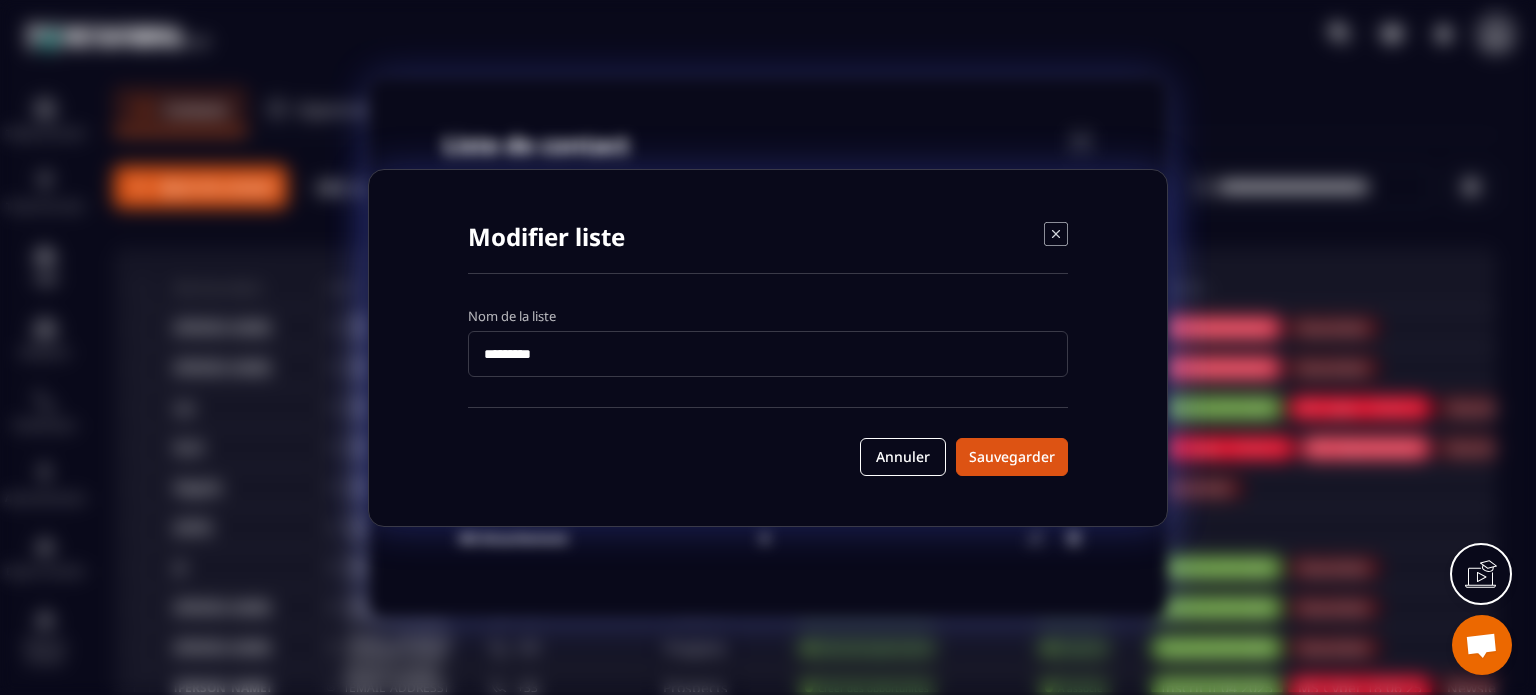 click 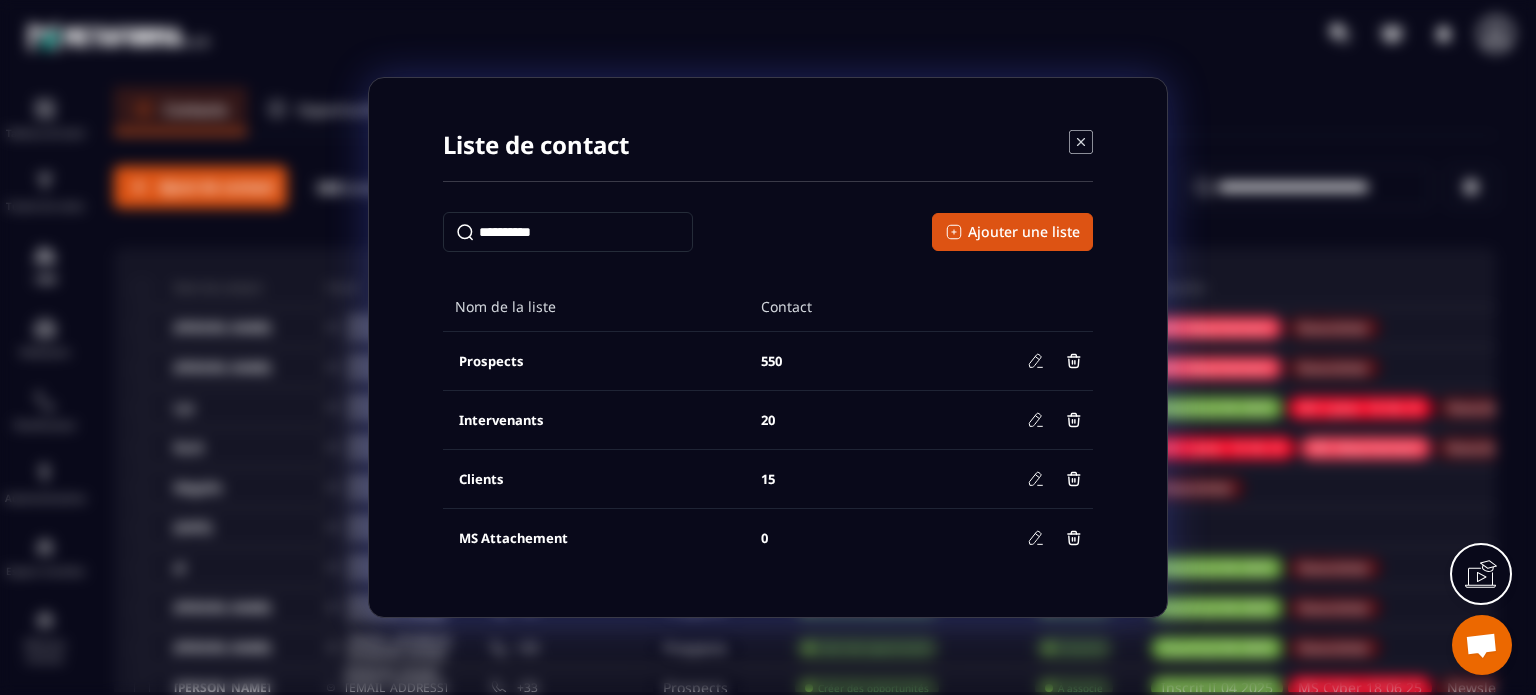 click 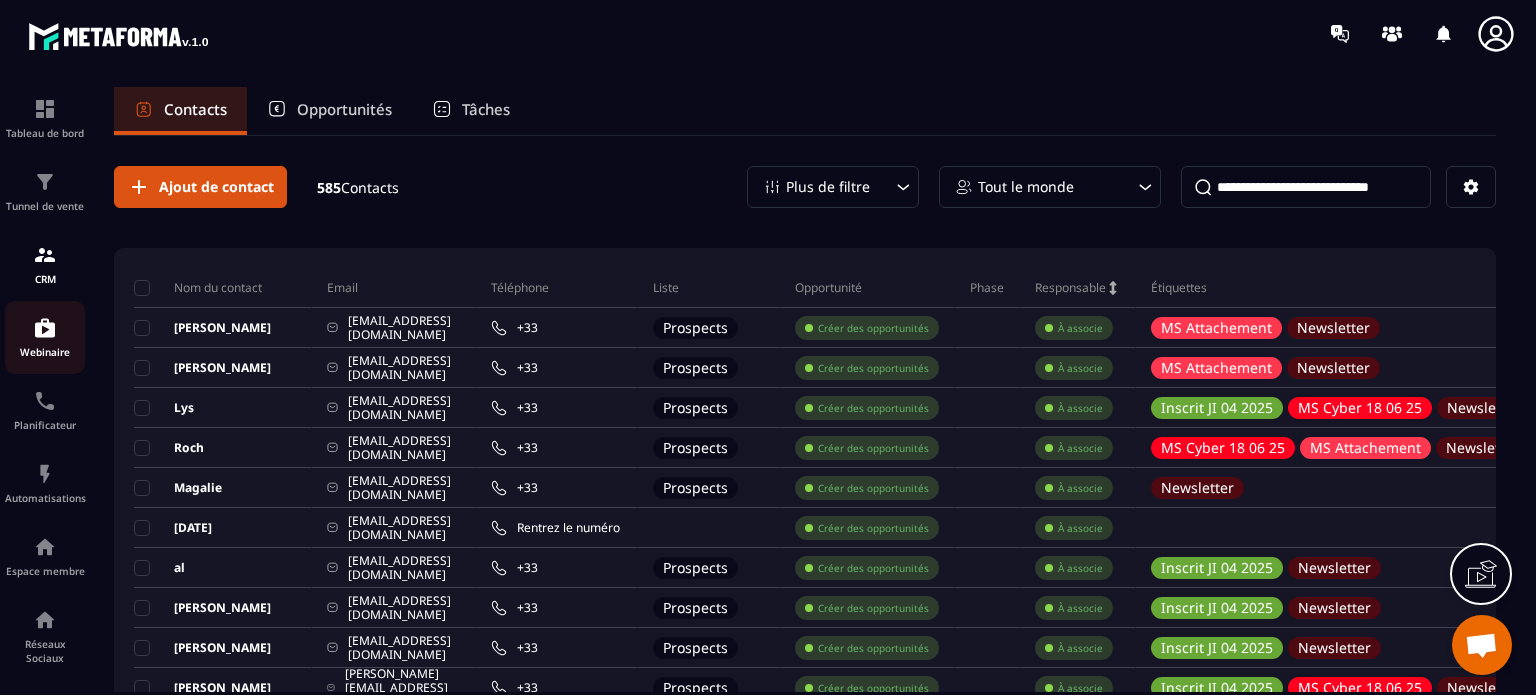 click at bounding box center [45, 328] 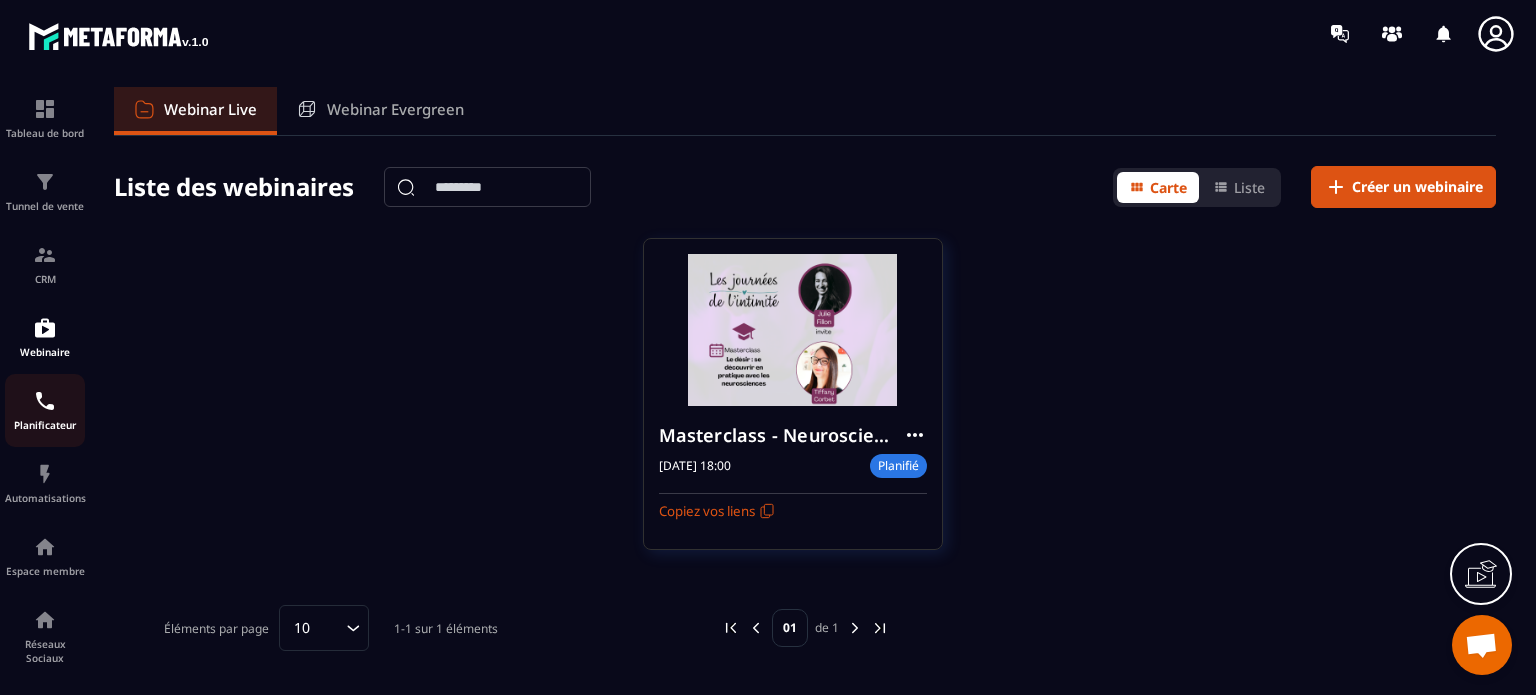 click on "Planificateur" at bounding box center [45, 410] 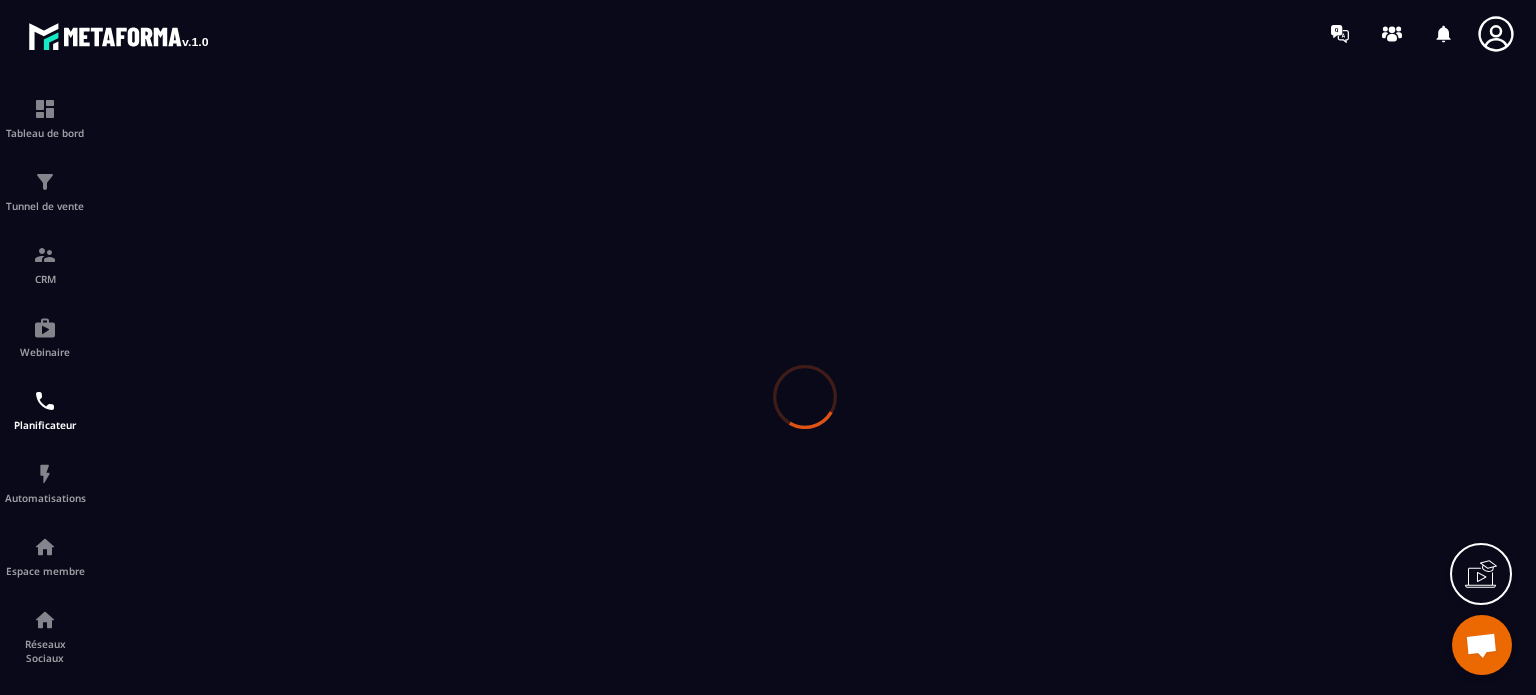 scroll, scrollTop: 0, scrollLeft: 0, axis: both 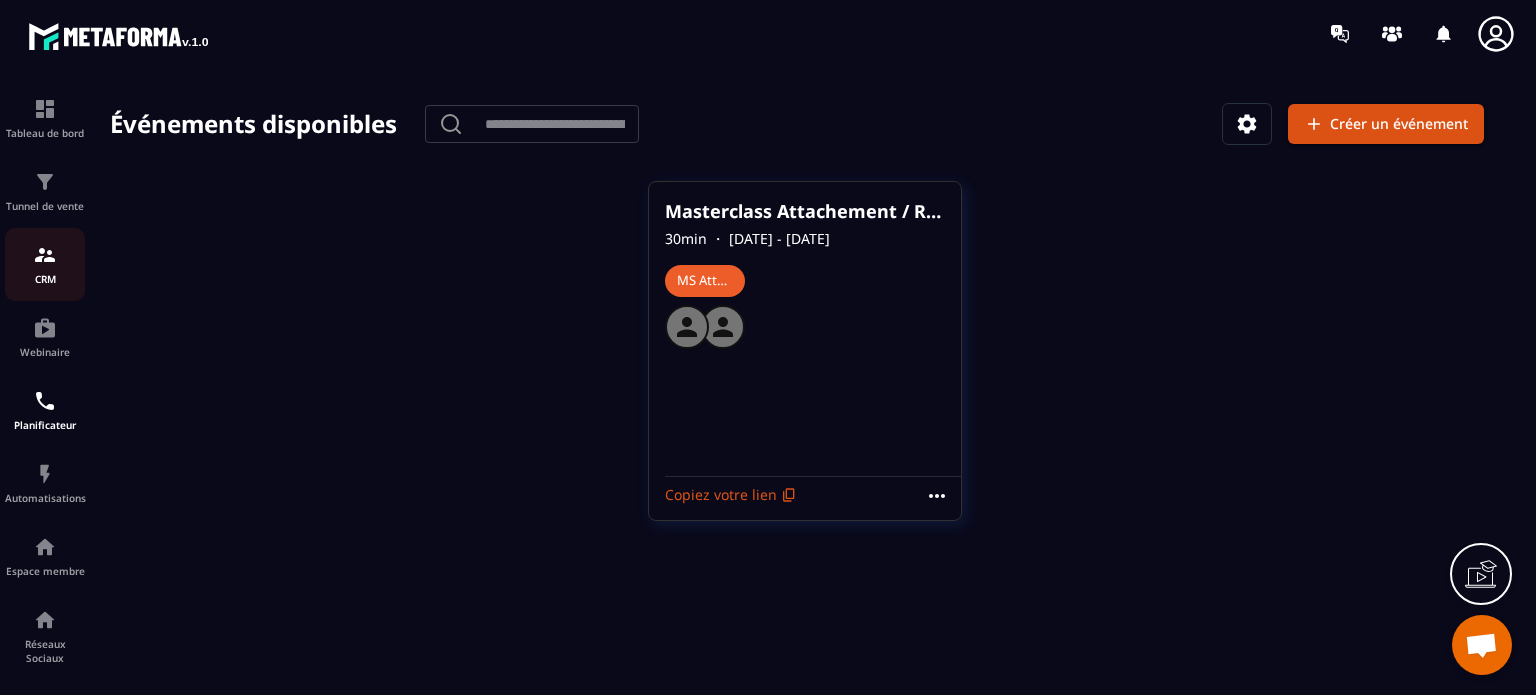 click on "CRM" 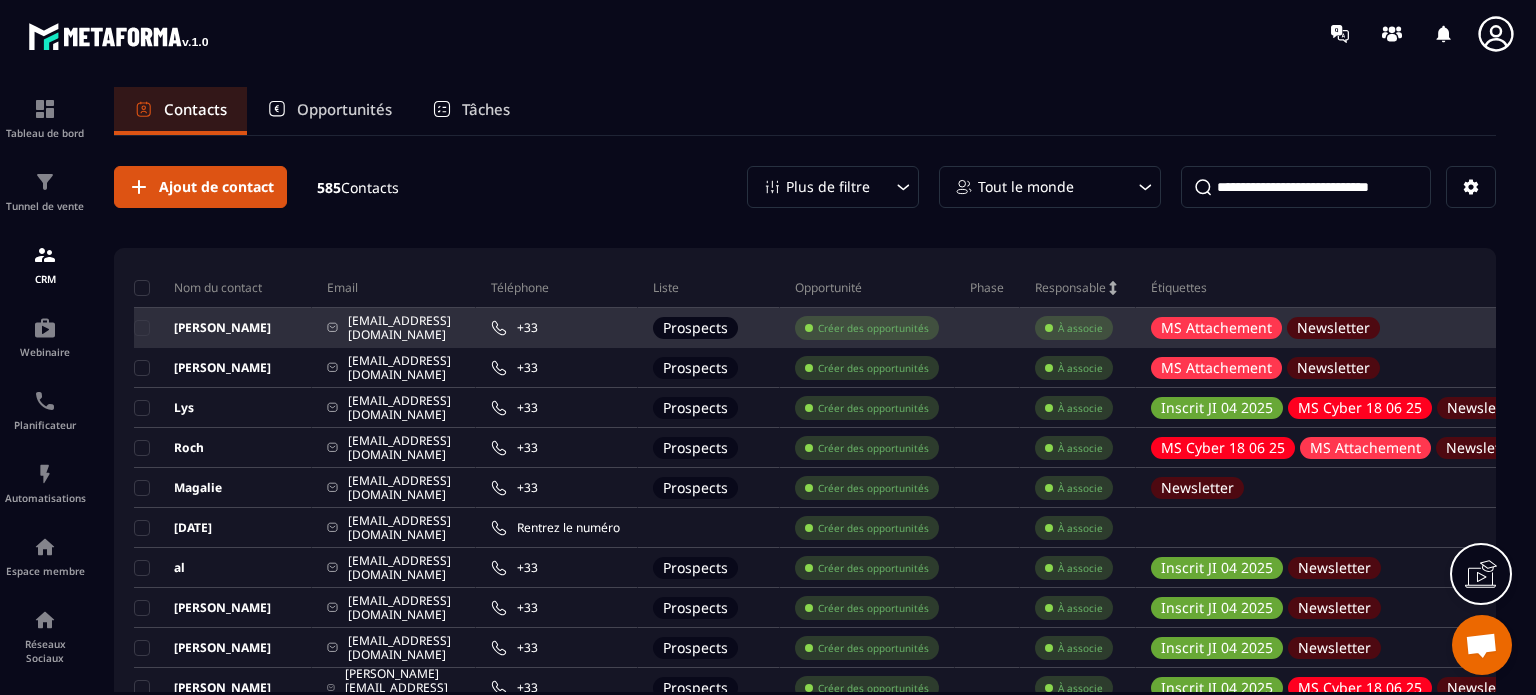 click on "+33" 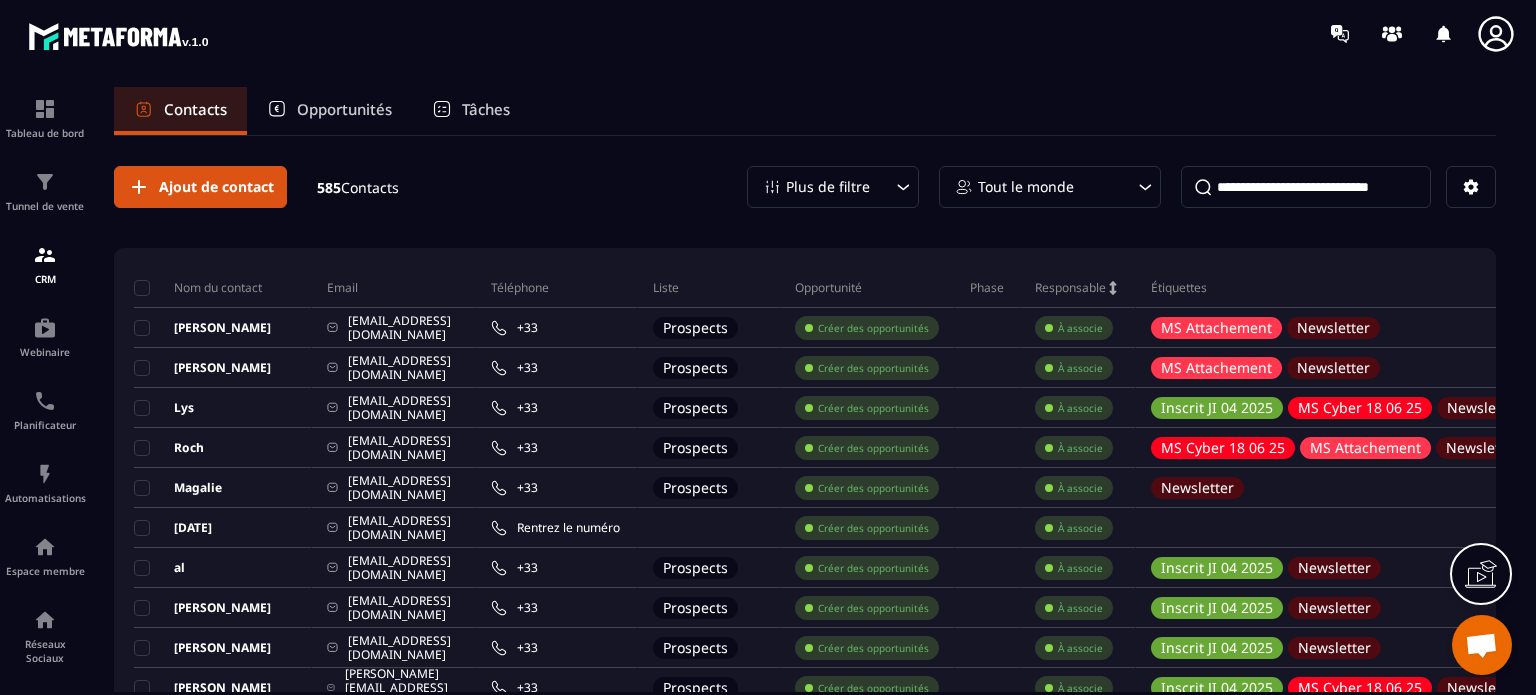 click on "Tableau de bord Tunnel de vente CRM Webinaire Planificateur Automatisations Espace membre Réseaux Sociaux E-mailing Comptabilité Contacts Opportunités Tâches Ajout de contact 585  Contacts Plus de filtre Tout le monde Nom du contact Email Téléphone Liste Opportunité Phase Responsable Étiquettes Date de création [PERSON_NAME] [EMAIL_ADDRESS][DOMAIN_NAME] +33 Prospects Créer des opportunités À associe MS Attachement Newsletter [DATE] 18:21 Linda [EMAIL_ADDRESS][DOMAIN_NAME] +33 Prospects Créer des opportunités À associe MS Attachement Newsletter [DATE] 18:21 Lys [EMAIL_ADDRESS][DOMAIN_NAME] +33 Prospects Créer des opportunités À associe Inscrit JI 04 2025 MS Cyber 18 06 25 Newsletter [DATE] 18:21 Roch [EMAIL_ADDRESS][DOMAIN_NAME] +33 Prospects Créer des opportunités À associe MS Cyber 18 06 25 MS Attachement Newsletter [DATE] 18:21 Magalie [EMAIL_ADDRESS][DOMAIN_NAME] +33 Prospects Créer des opportunités À associe Newsletter [DATE] 18:21 [DATE] [EMAIL_ADDRESS][DOMAIN_NAME] Rentrez le numéro À associe al" at bounding box center (768, 409) 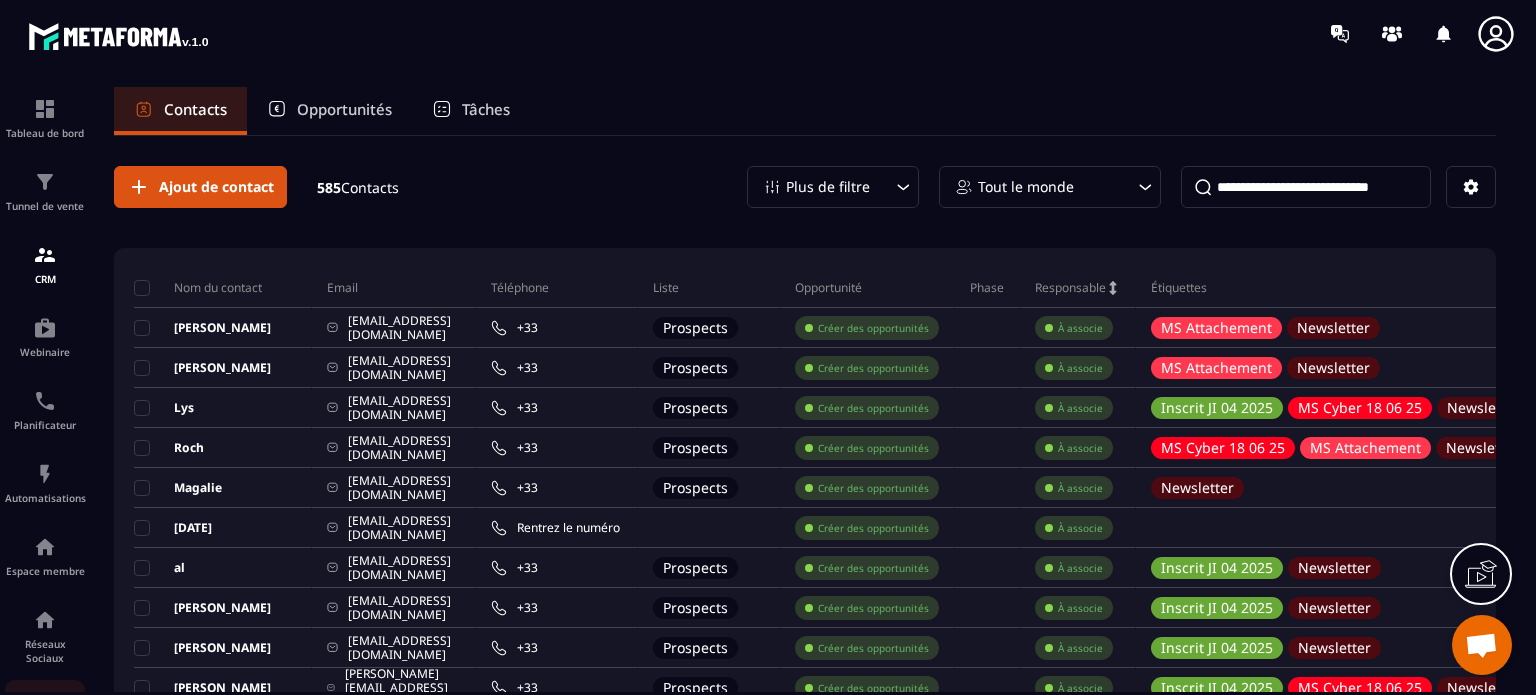 click on "E-mailing" 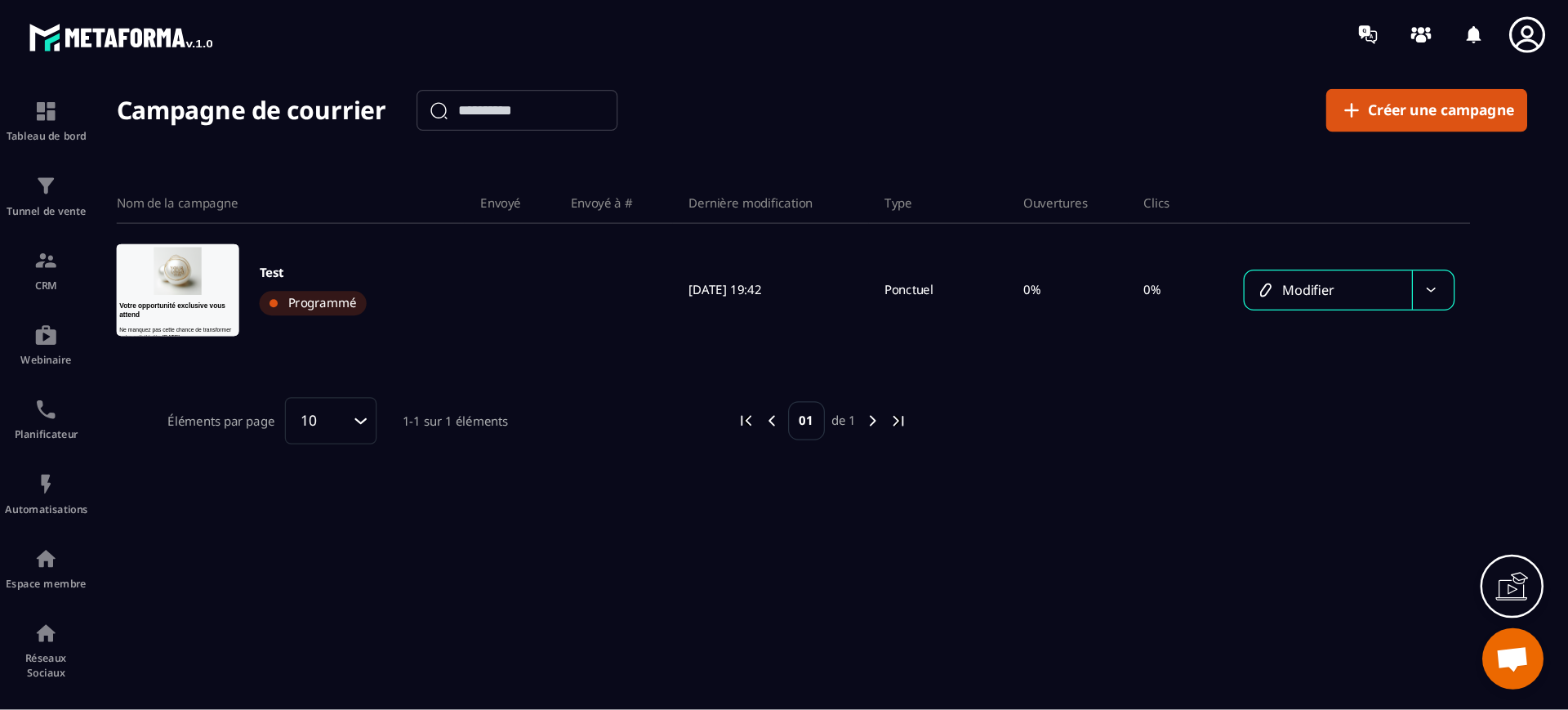 scroll, scrollTop: 0, scrollLeft: 0, axis: both 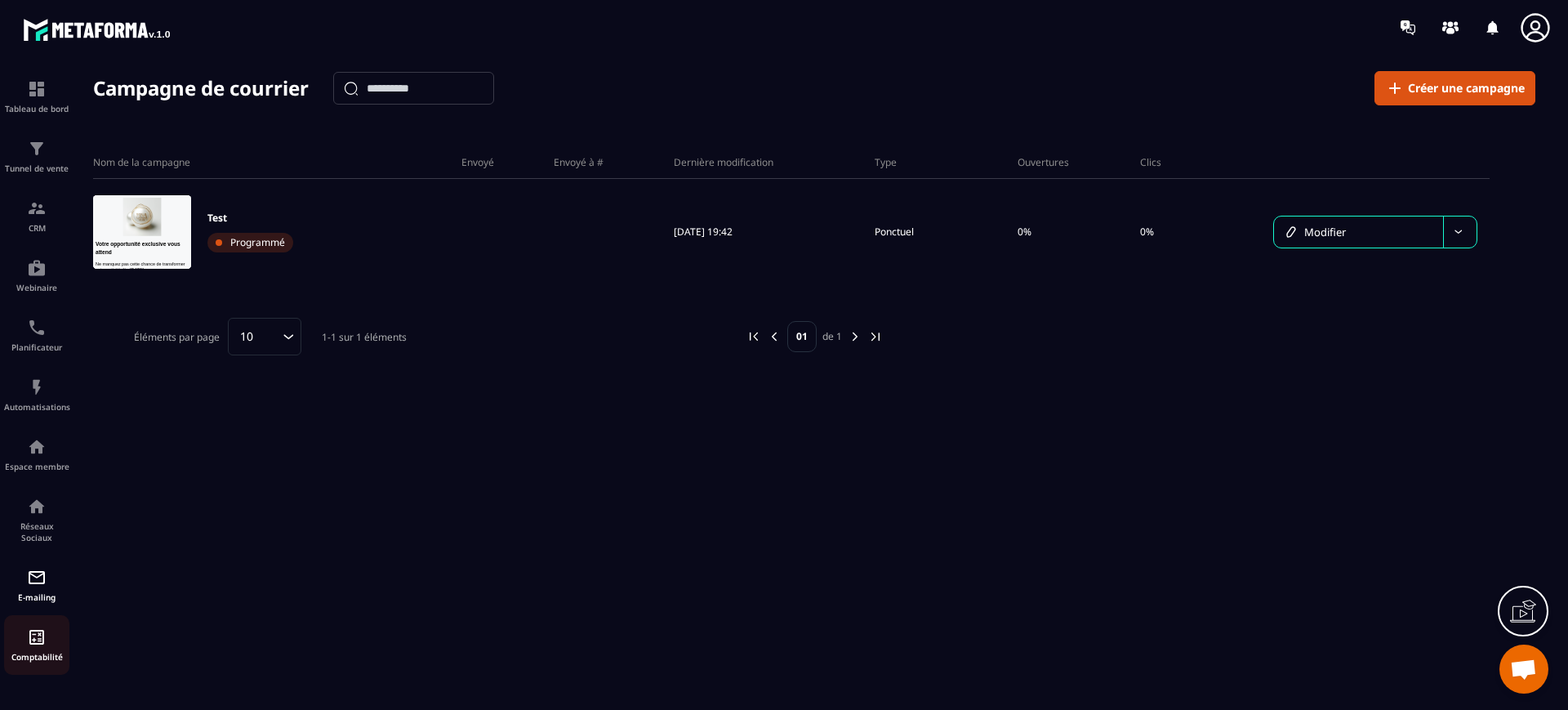 drag, startPoint x: 804, startPoint y: 9, endPoint x: 25, endPoint y: 659, distance: 1014.5644 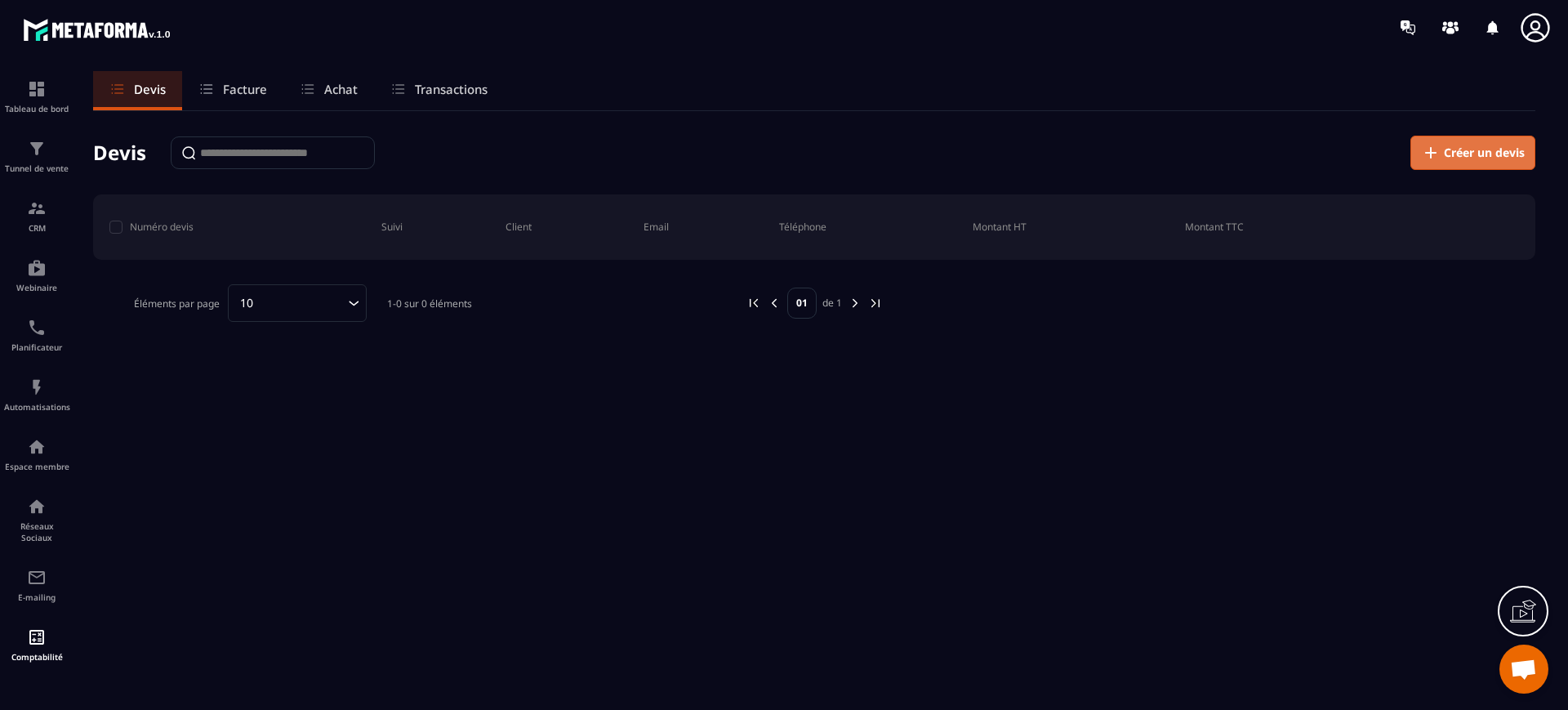 click on "Créer un devis" at bounding box center [1484, 153] 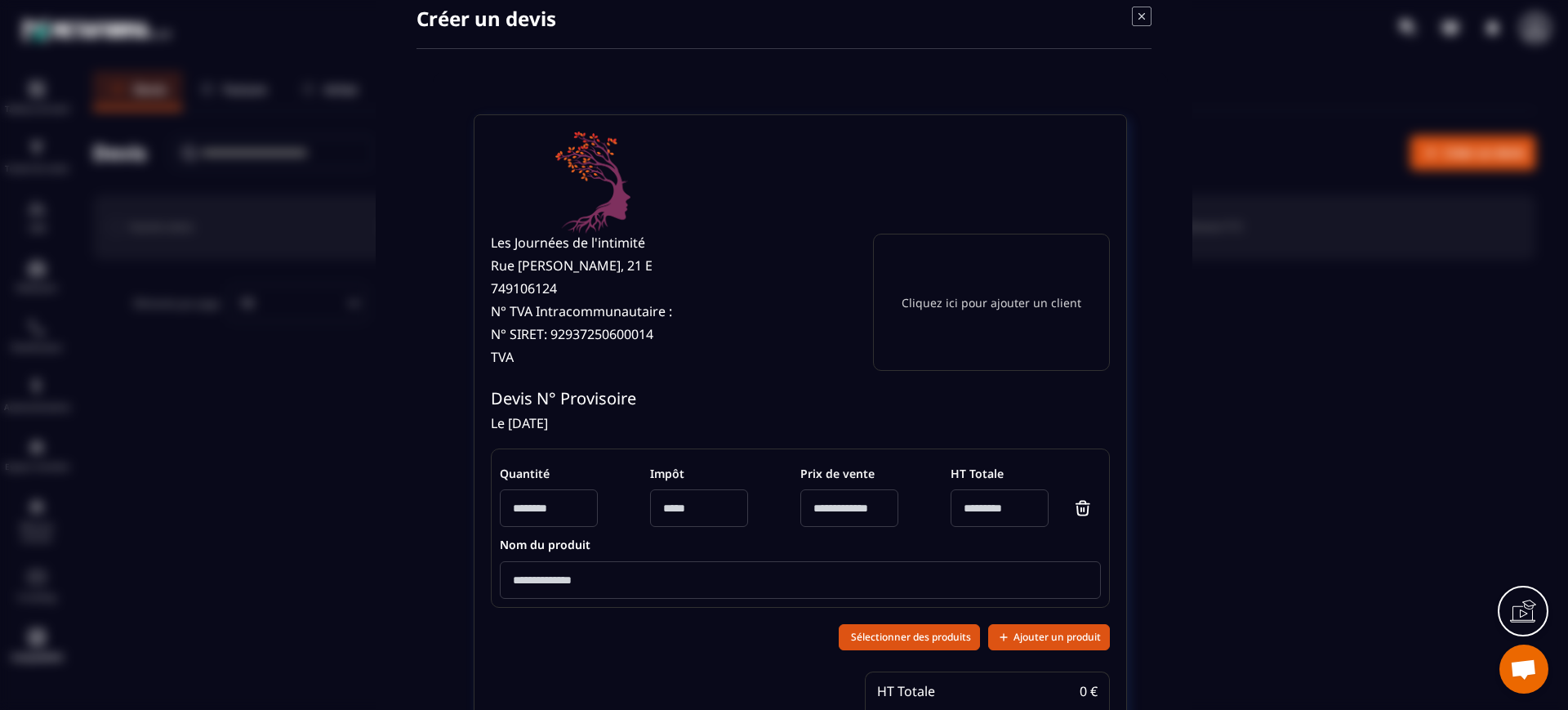 scroll, scrollTop: 0, scrollLeft: 0, axis: both 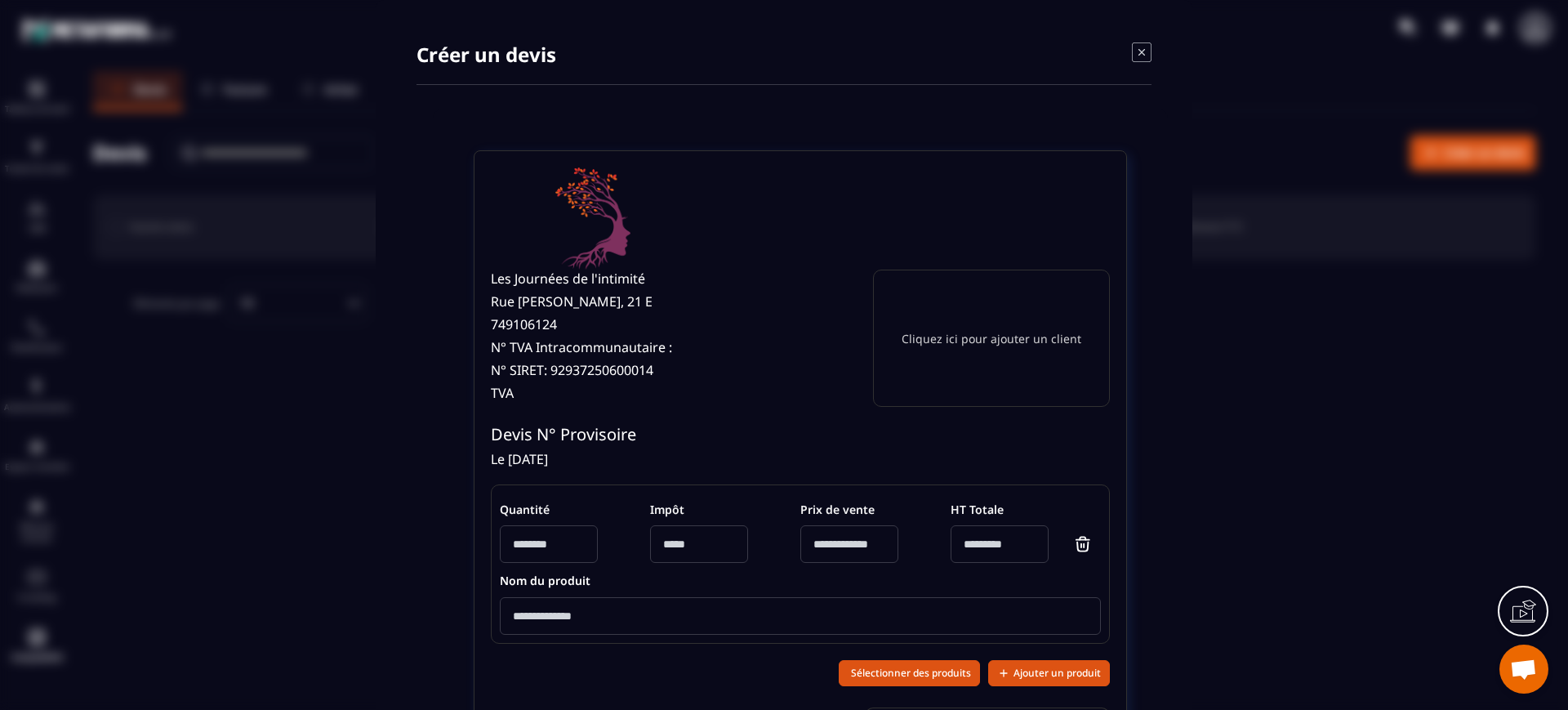 click on "Cliquez ici pour ajouter un client" at bounding box center (991, 338) 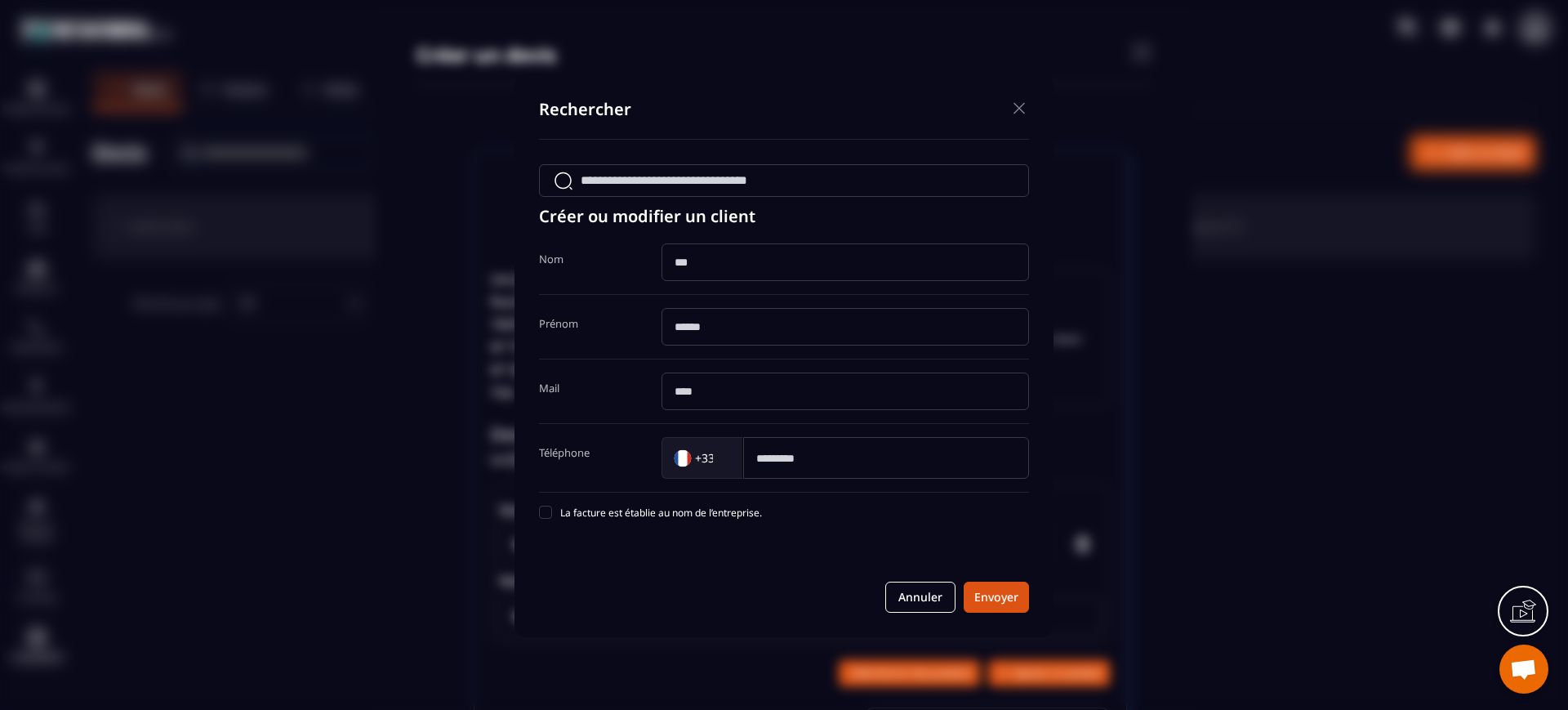 click on "La facture est établie au nom de l’entreprise." at bounding box center [784, 512] 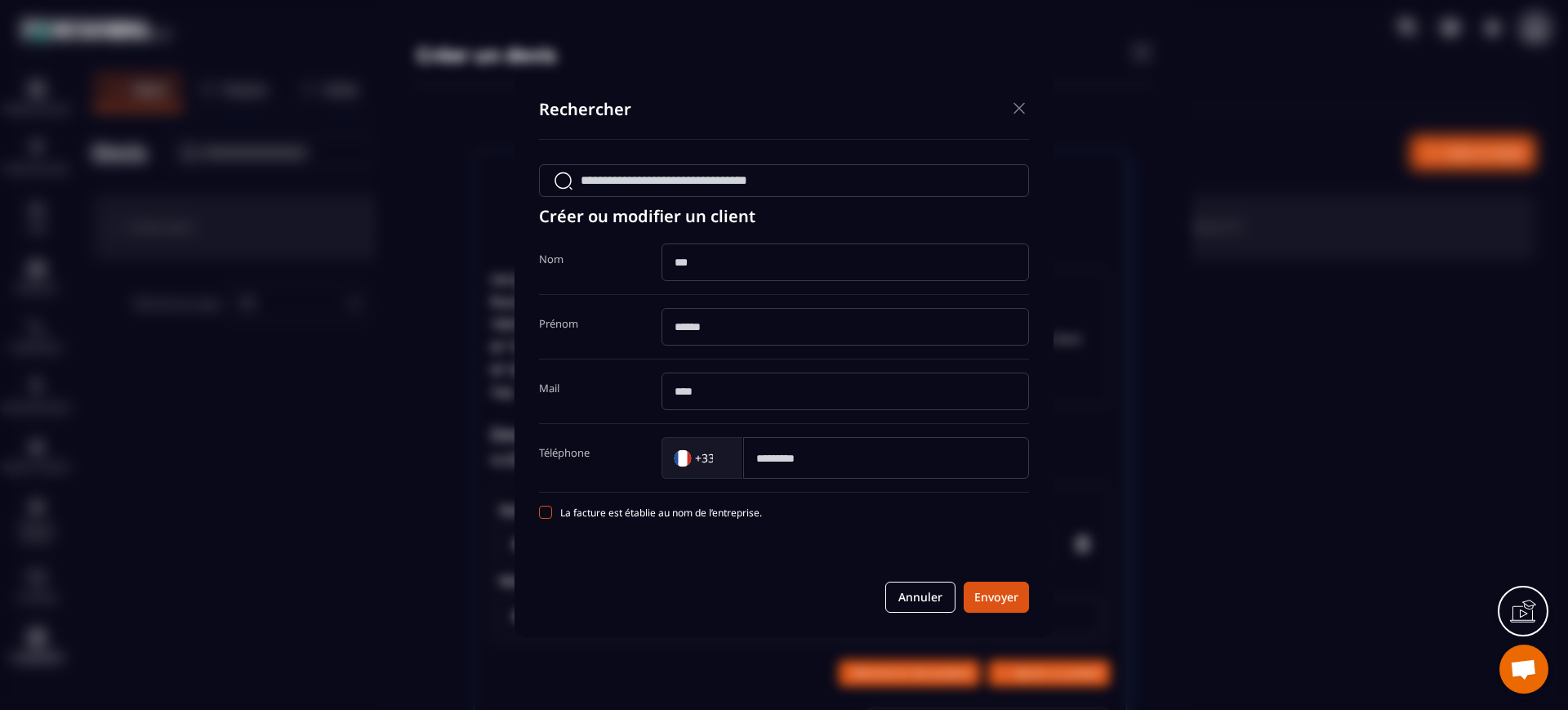 click on "La facture est établie au nom de l’entreprise." at bounding box center [661, 512] 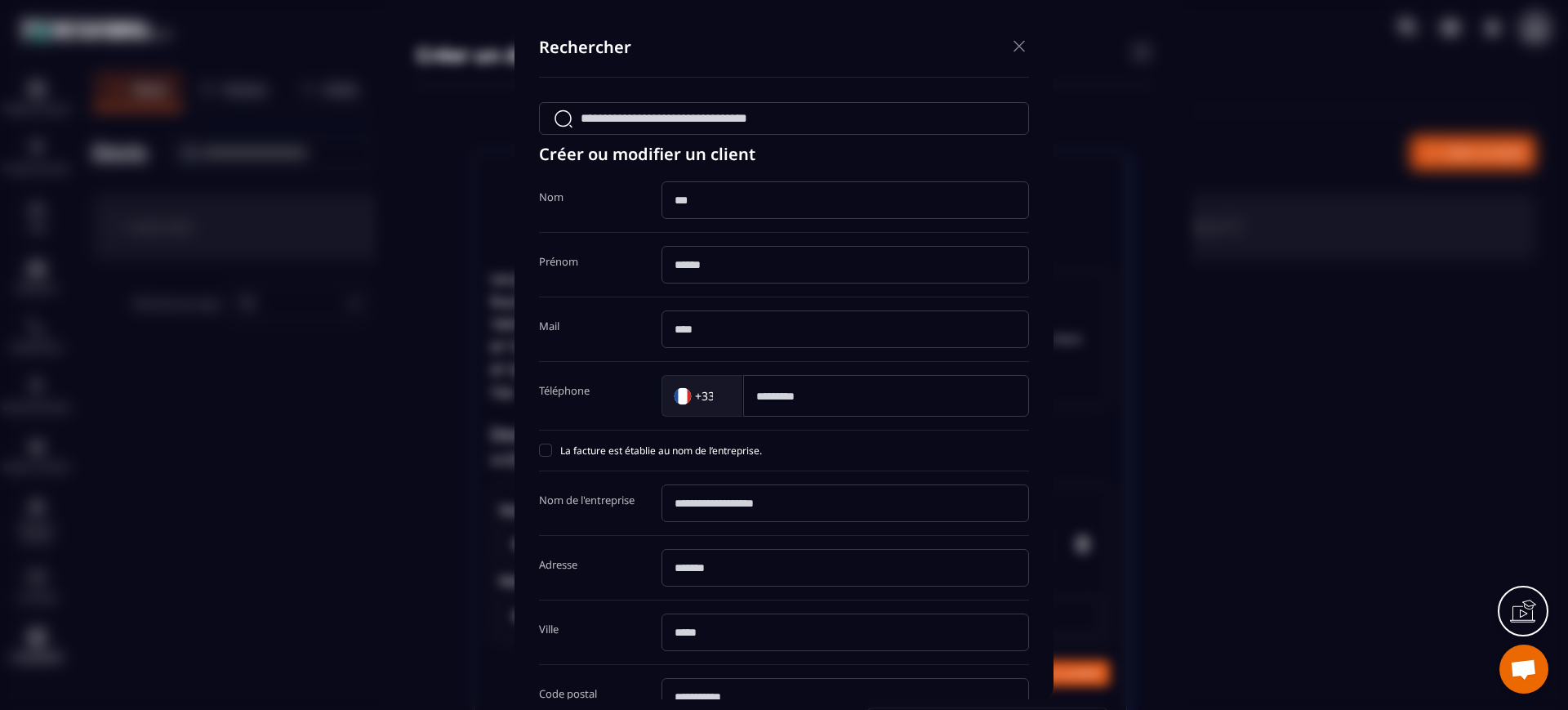 click at bounding box center [1019, 45] 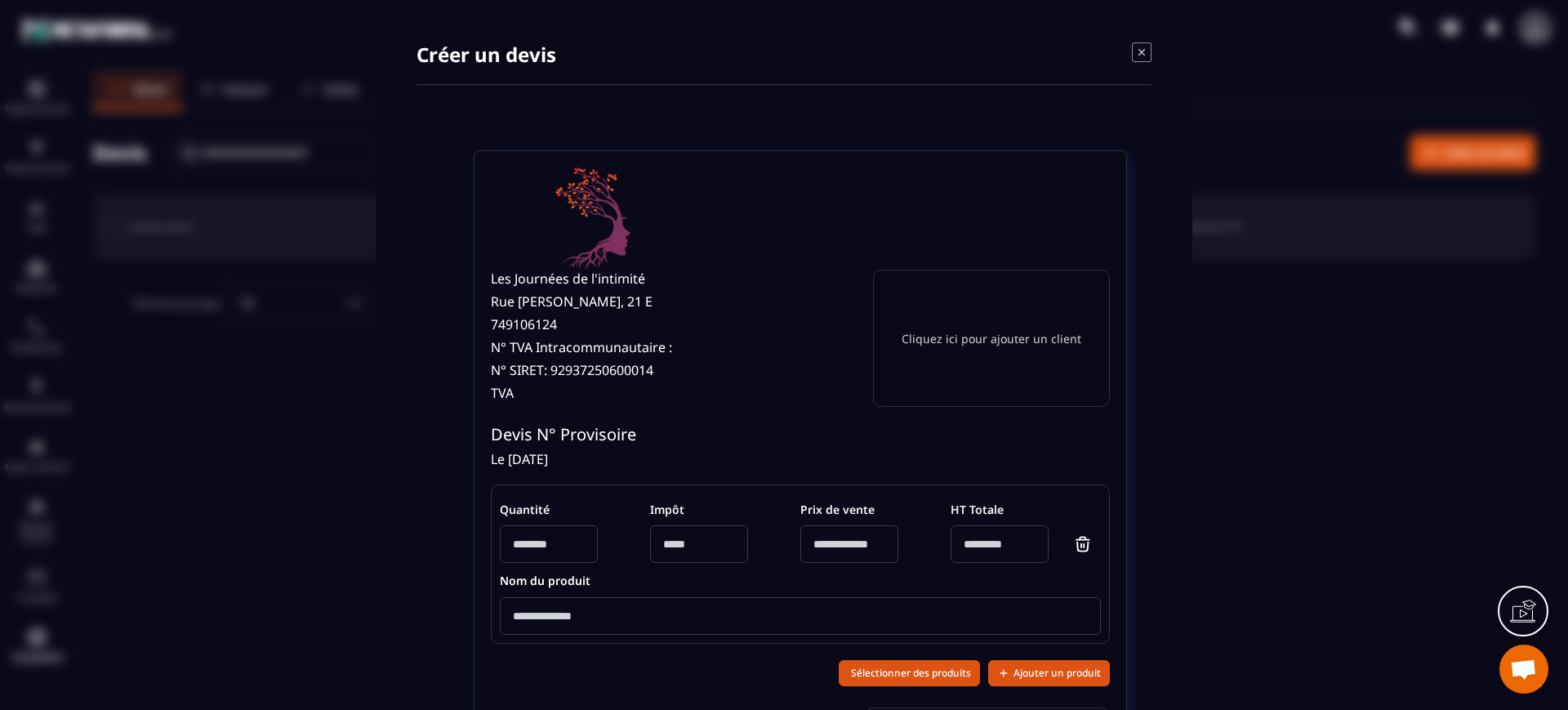 click on "Créer un devis Les Journées de l'intimité Rue [PERSON_NAME], 21 E 749106124 N° TVA Intracommunautaire :  N° SIRET: 92937250600014 TVA Cliquez ici pour ajouter un client Devis N° Provisoire Le [DATE] Quantité Impôt Prix de vente HT Totale * Nom du produit Sélectionner des produits Ajouter un produit HT Totale 0 € TVA 0 € TTC Totale 0 € Finaliser le devis Finaliser et envoyer par email Sauvegarder le brouillon" at bounding box center [784, 505] 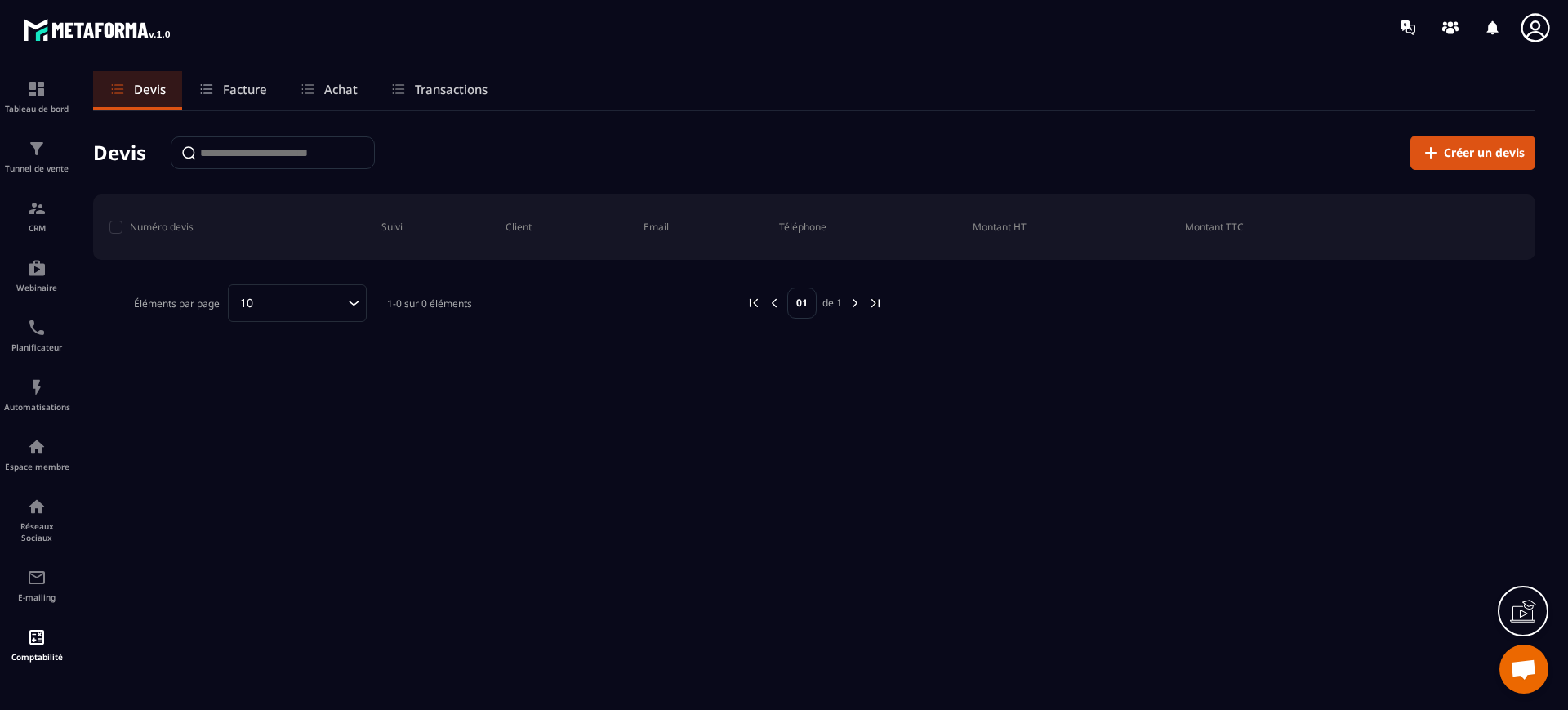 click on "Facture" at bounding box center (233, 91) 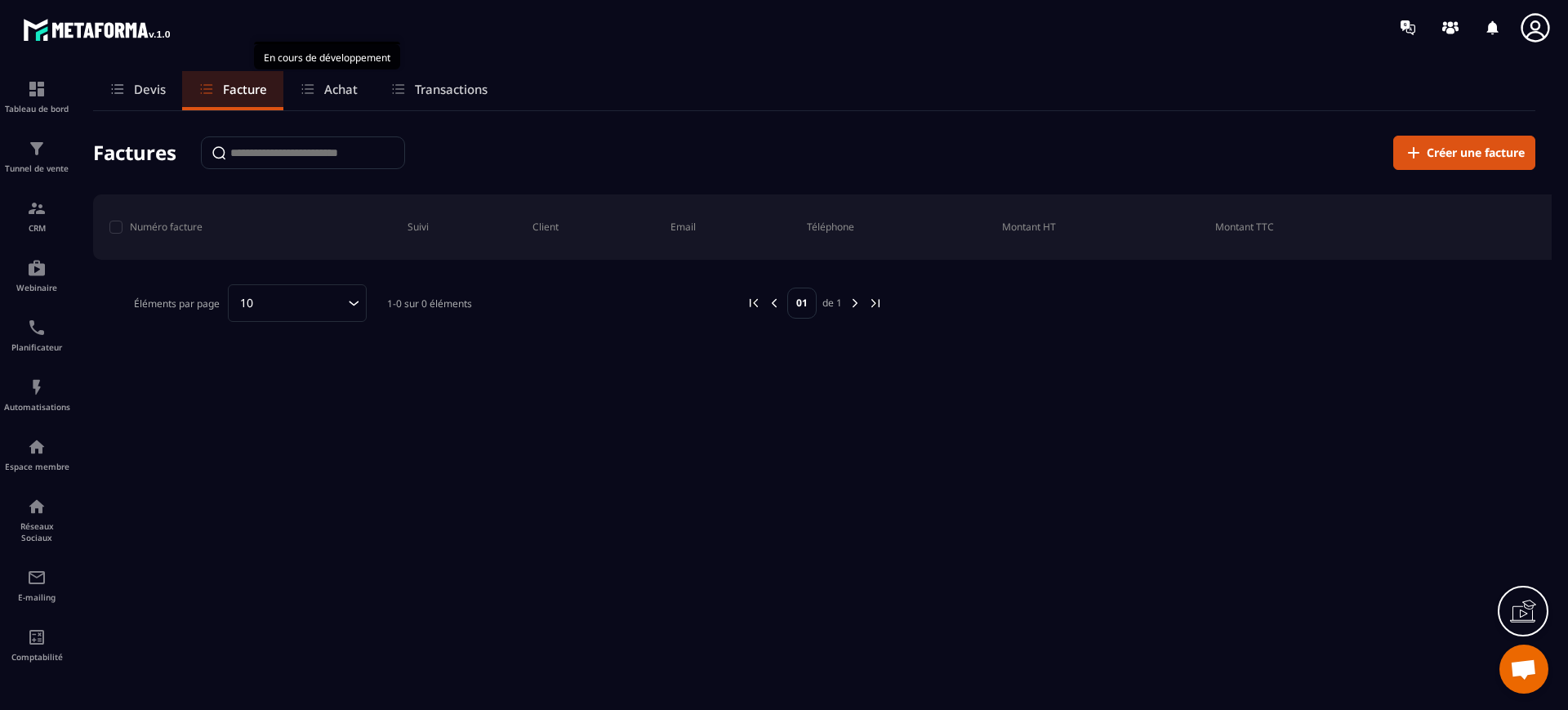 click on "Achat" at bounding box center (341, 89) 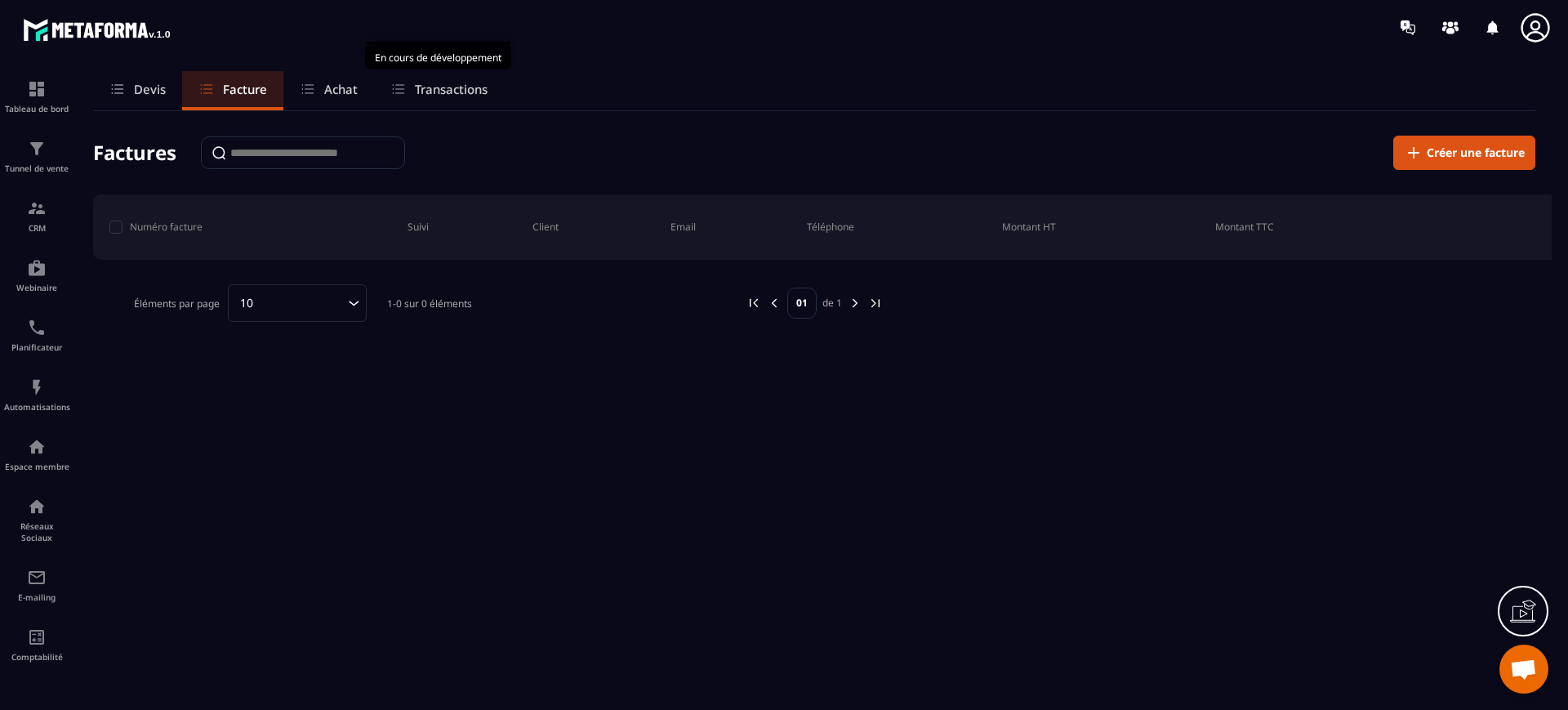 click on "Transactions" at bounding box center (451, 89) 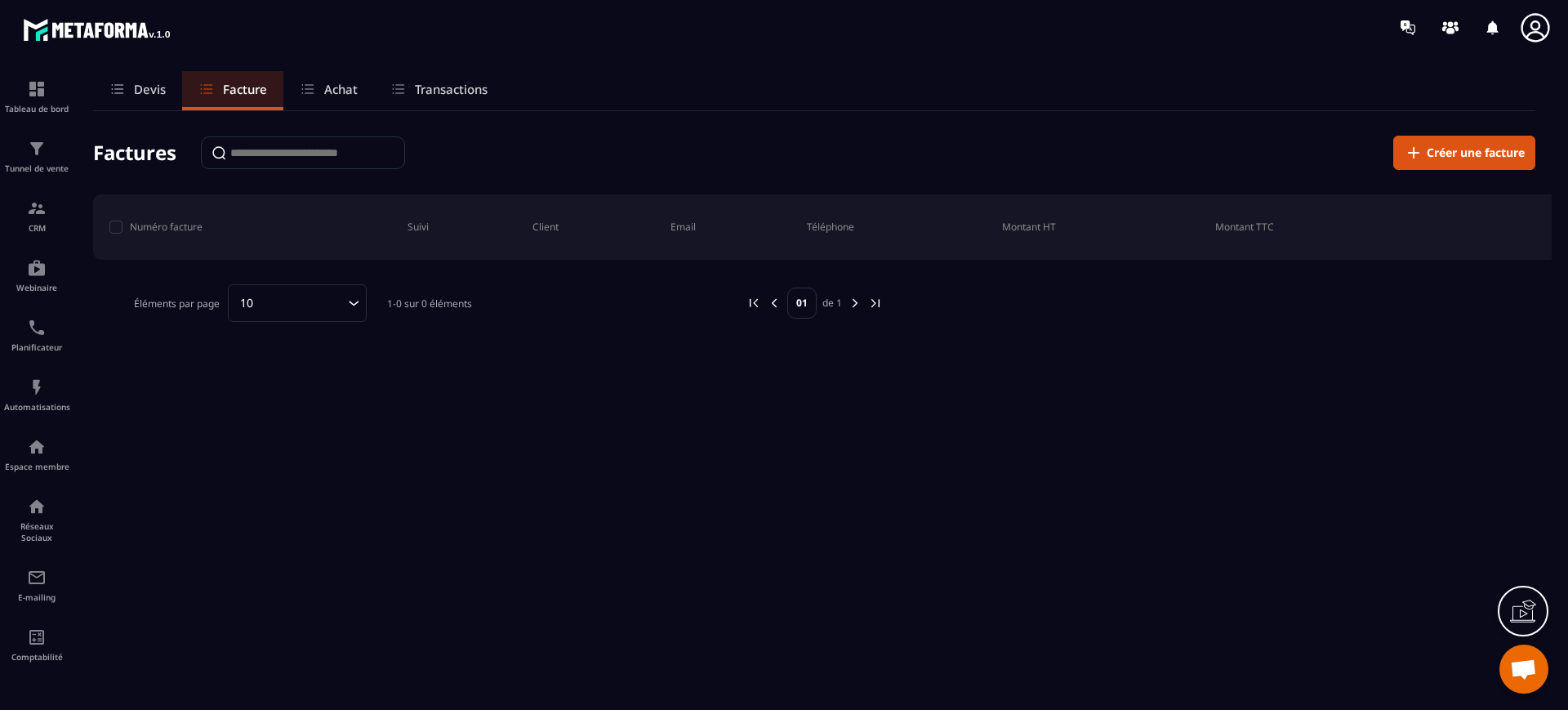 click on "Devis" at bounding box center (137, 91) 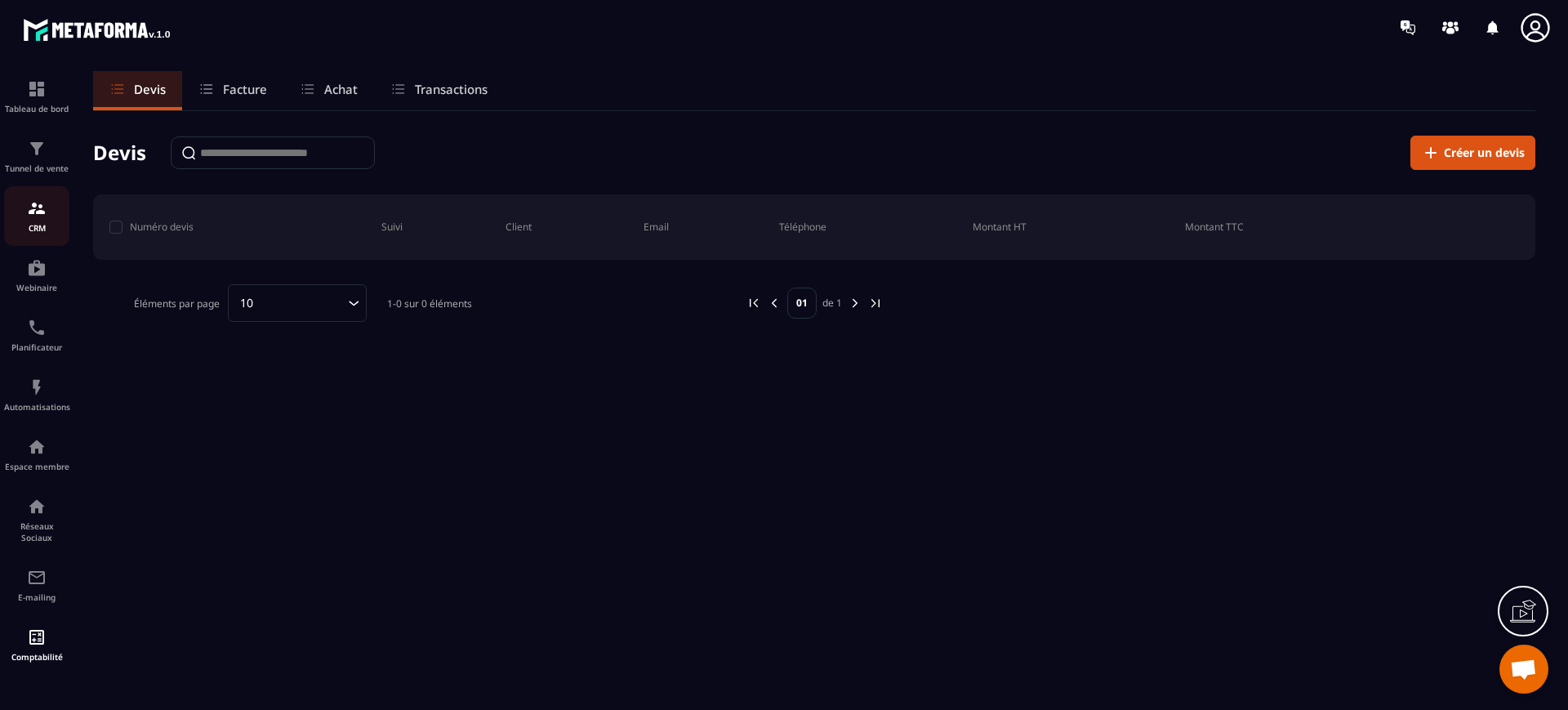 click at bounding box center (37, 208) 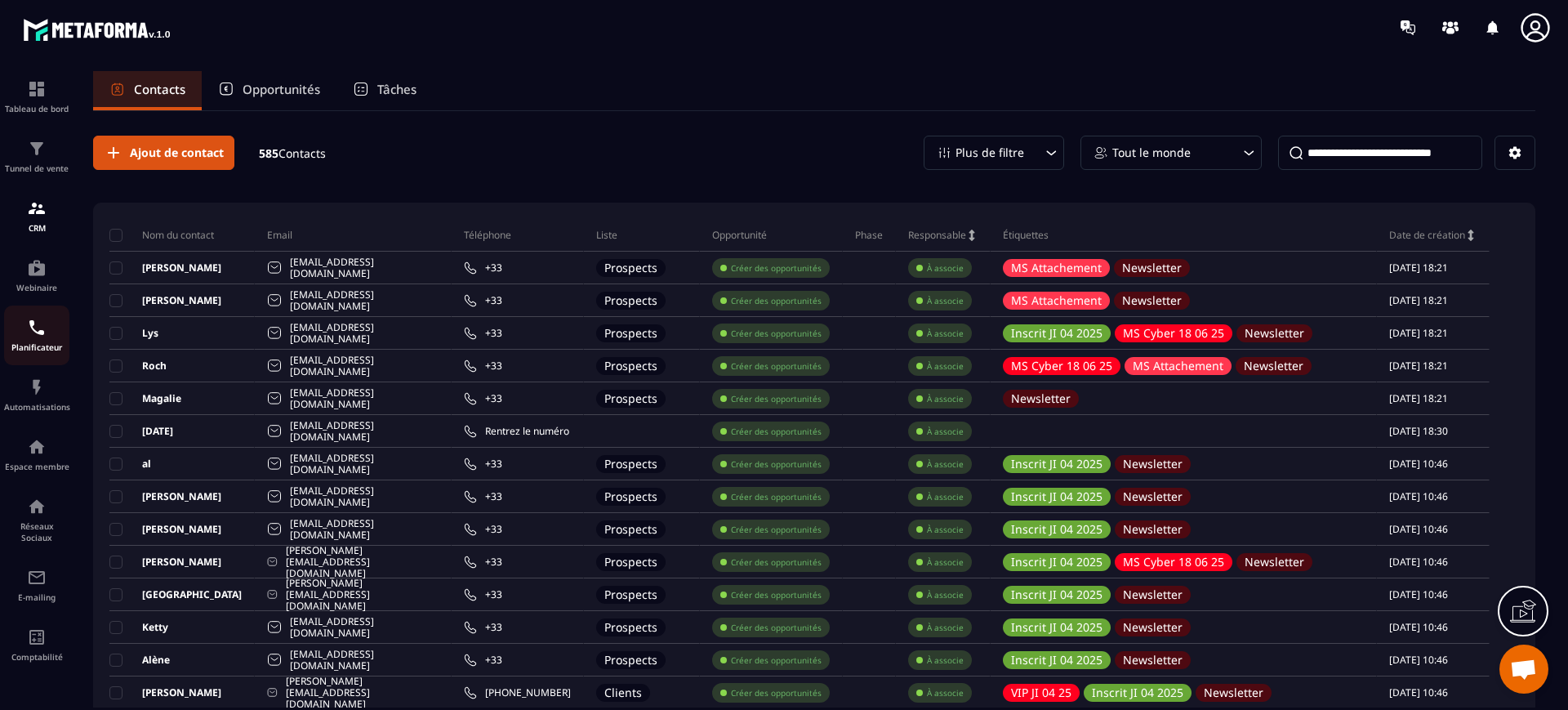click at bounding box center [37, 328] 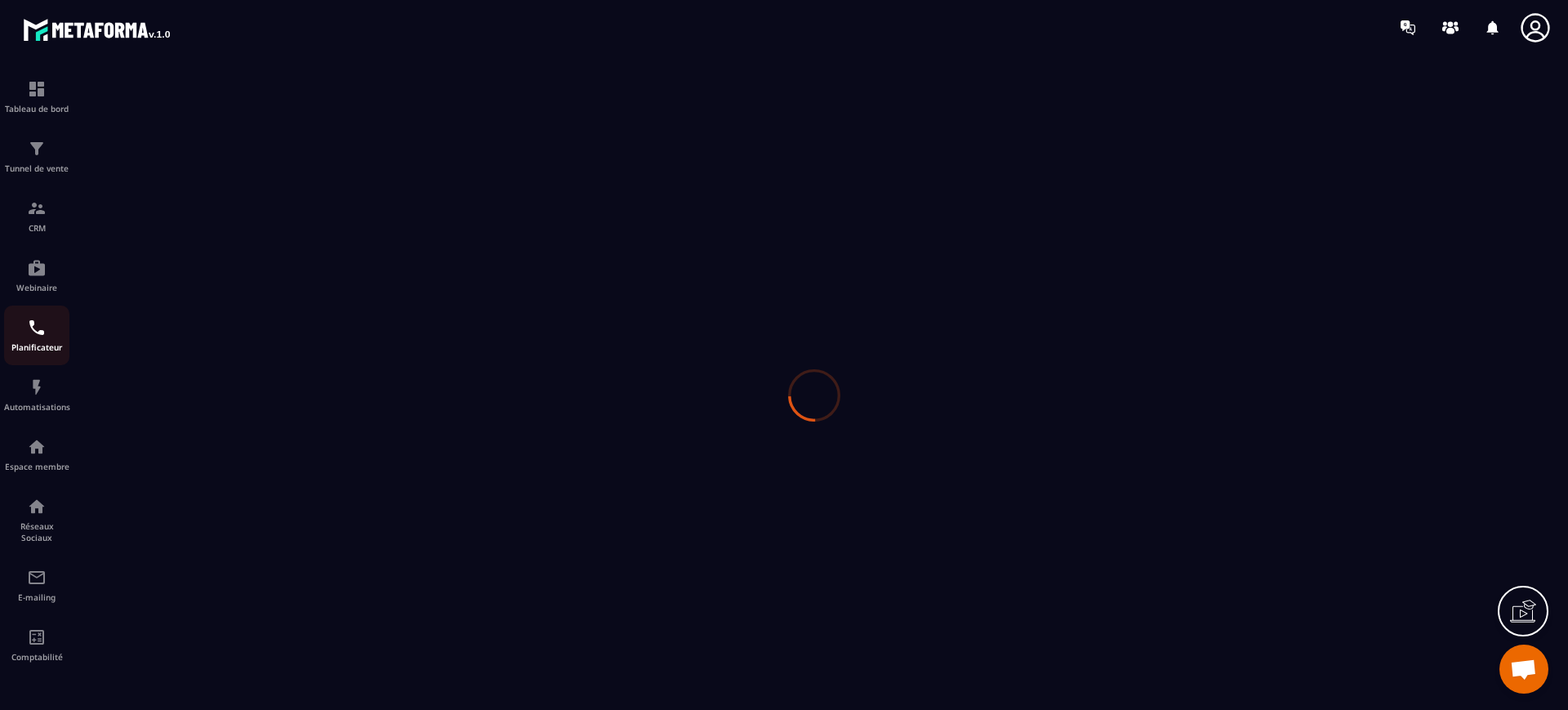 scroll, scrollTop: 0, scrollLeft: 0, axis: both 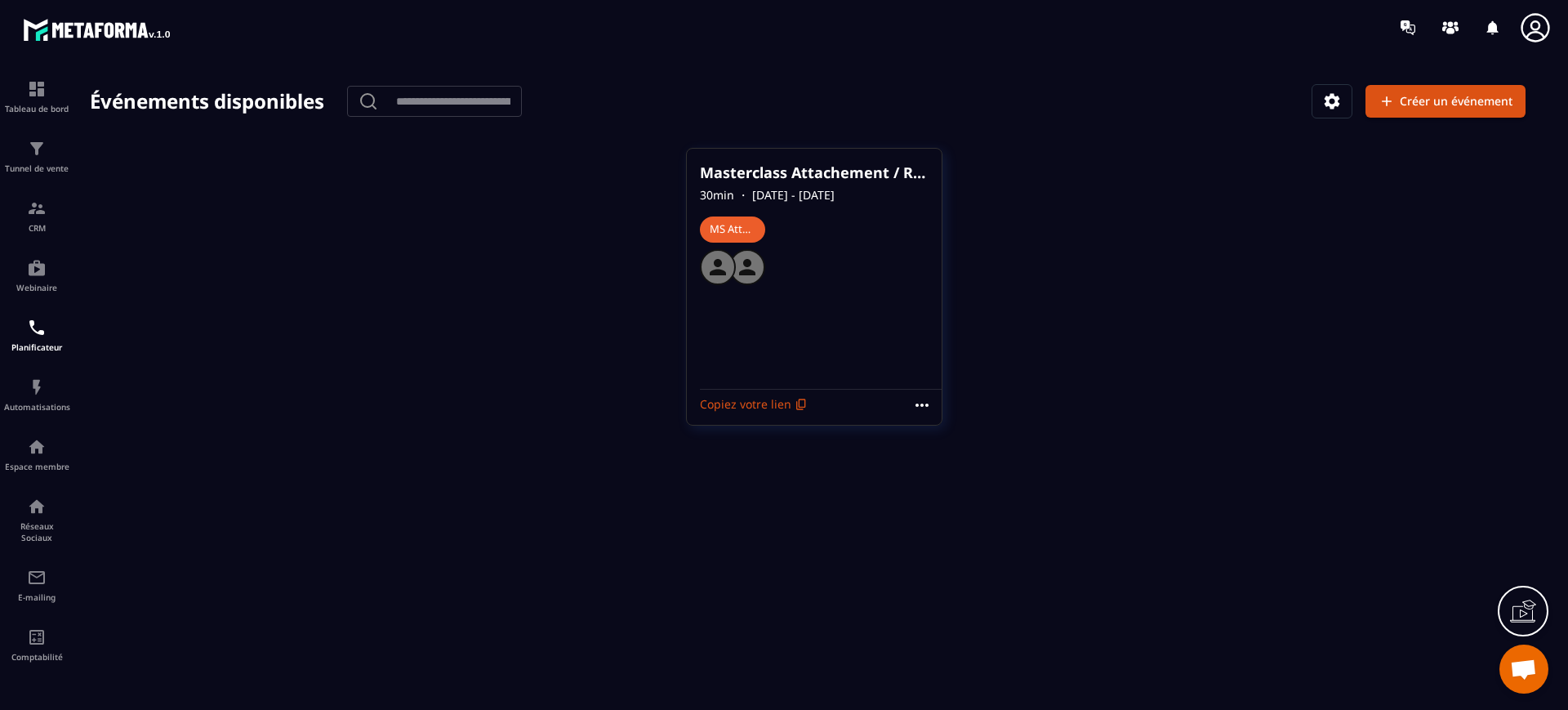 click on "Masterclass Attachement / RDV pour découvrir ton style d'attachement post événement 30  min ・   [DATE] - [DATE] MS Attachement" at bounding box center [814, 269] 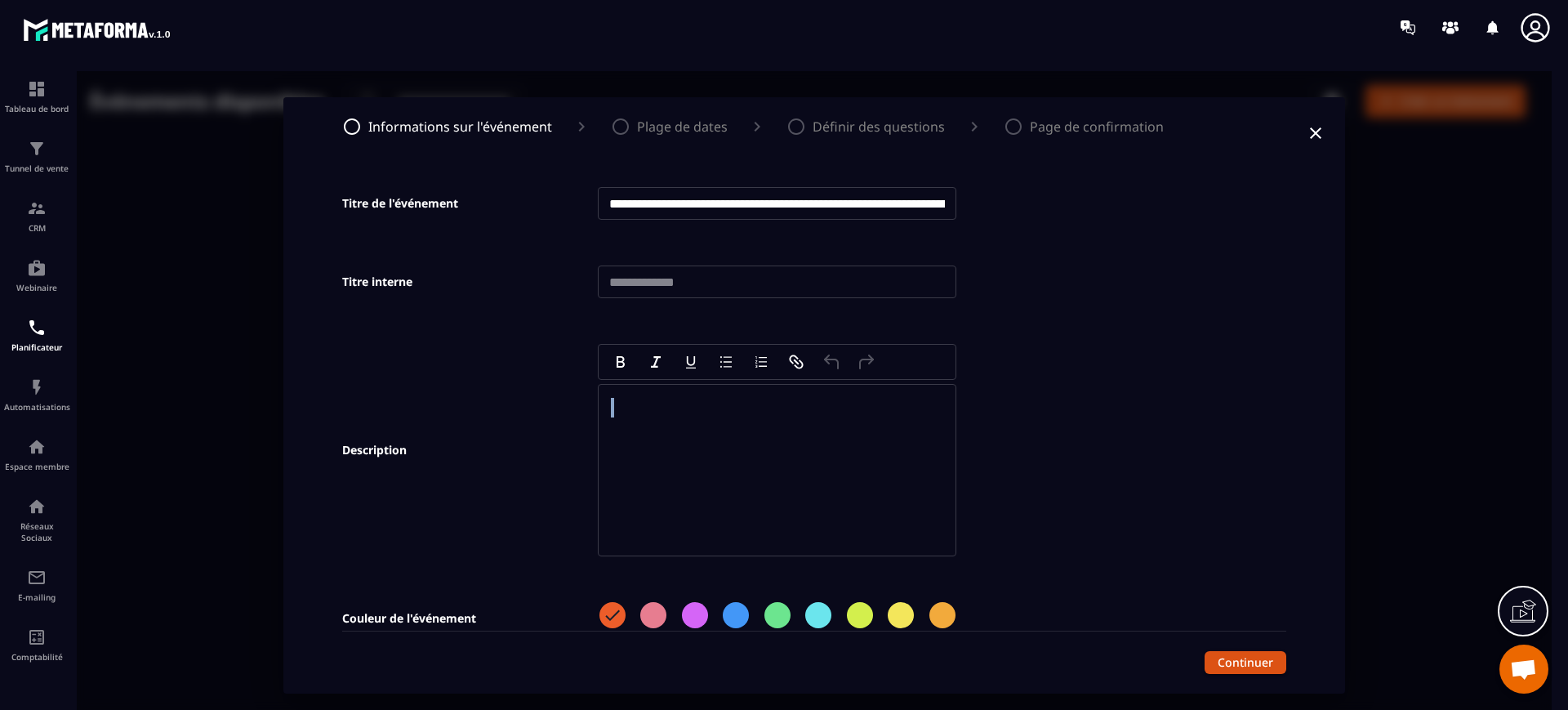 drag, startPoint x: 1279, startPoint y: 306, endPoint x: 1291, endPoint y: 522, distance: 216.3331 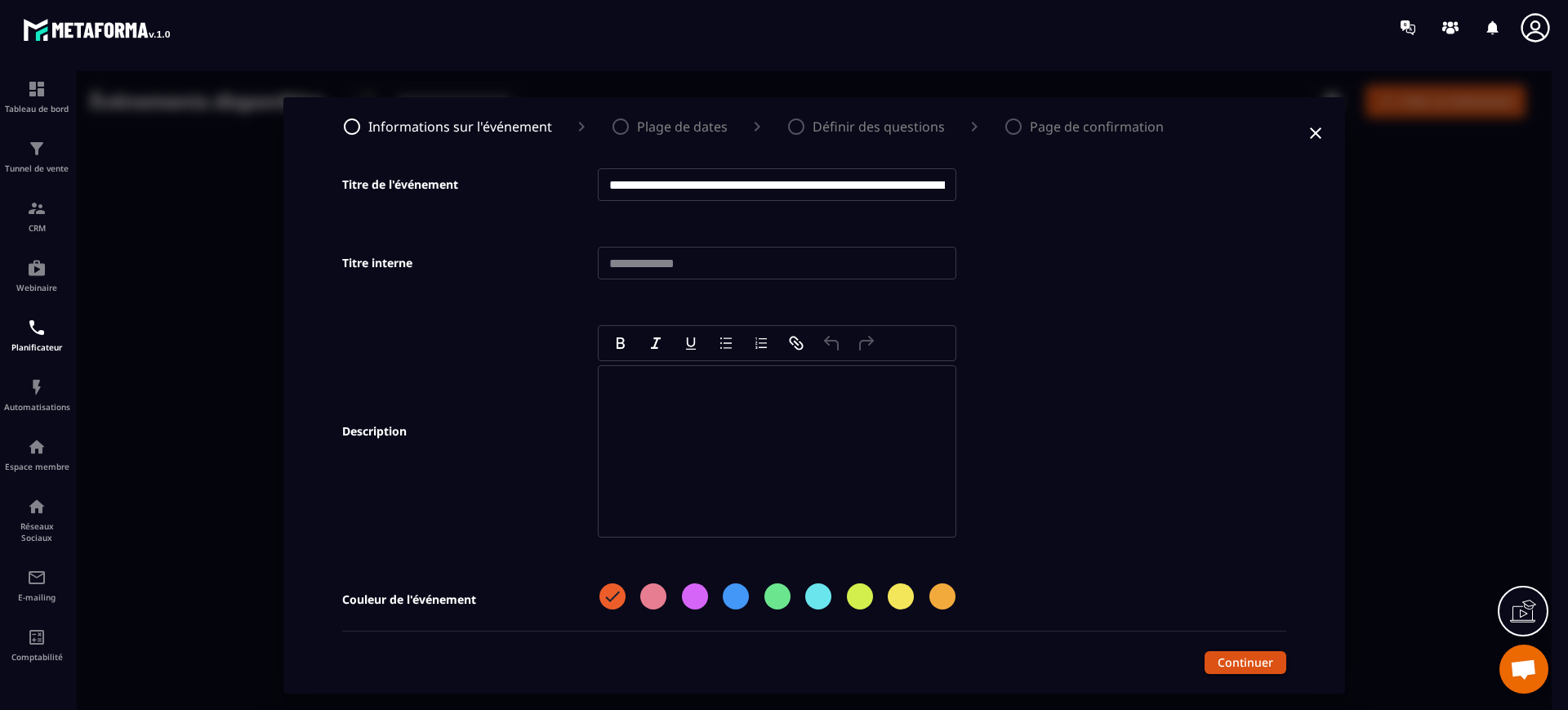 scroll, scrollTop: 0, scrollLeft: 0, axis: both 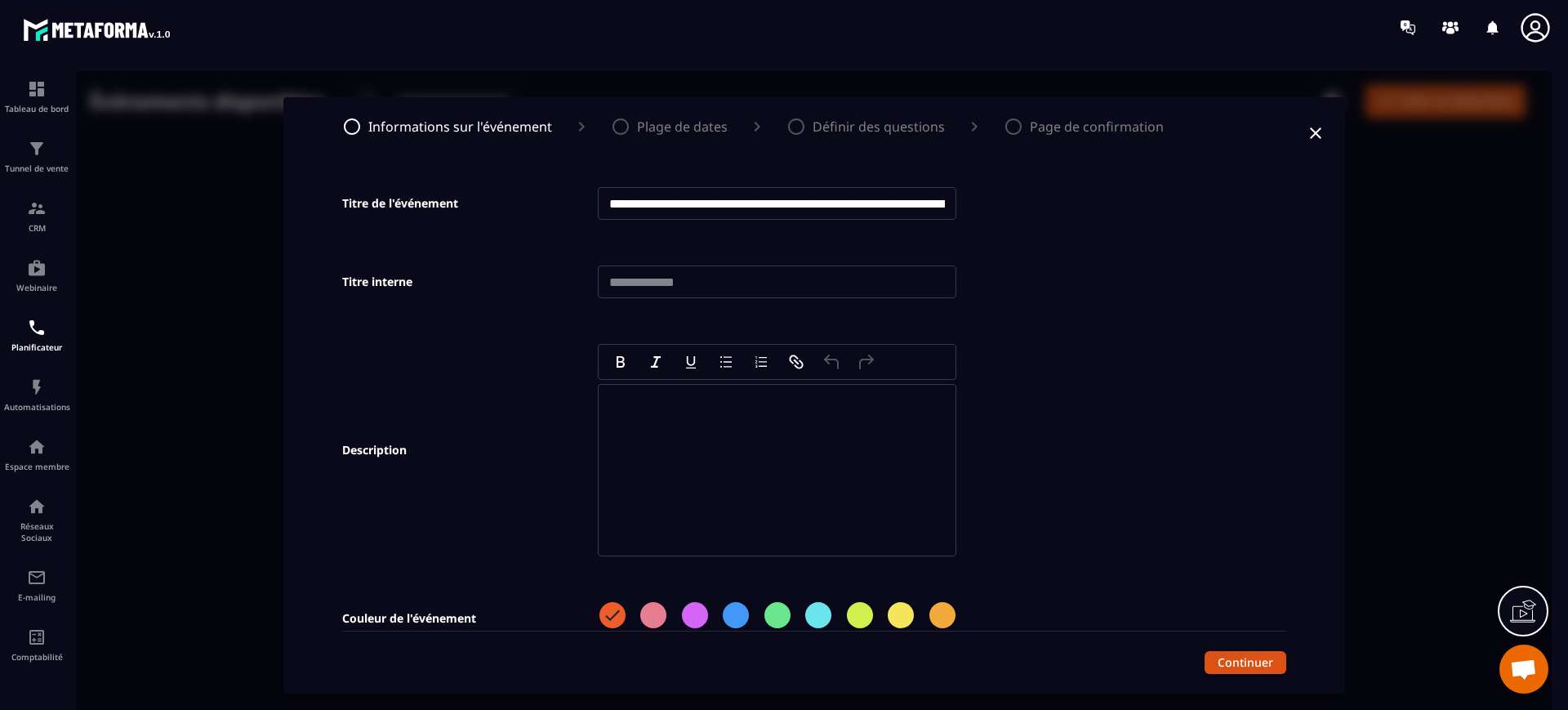 click on "Plage de dates" at bounding box center (682, 127) 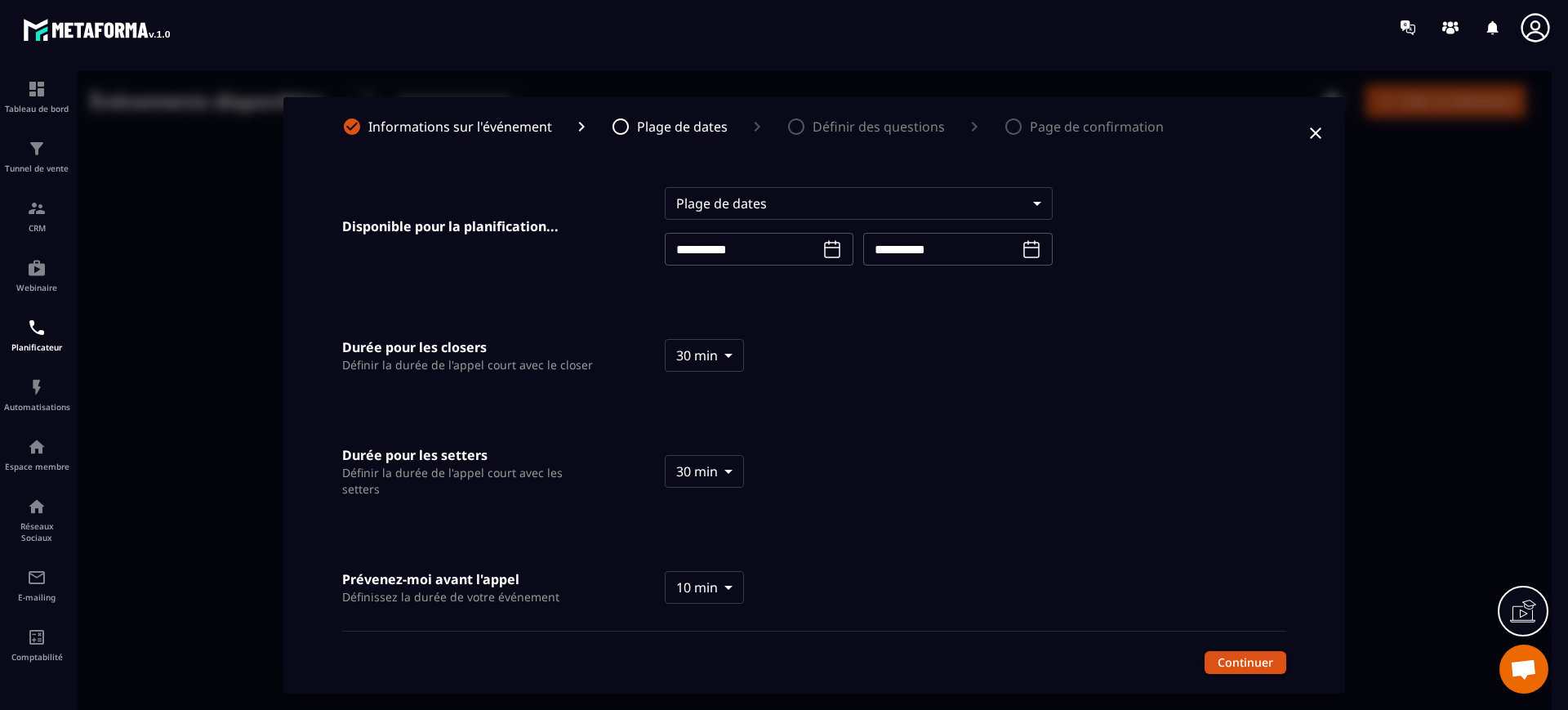 click on "**********" at bounding box center (814, 395) 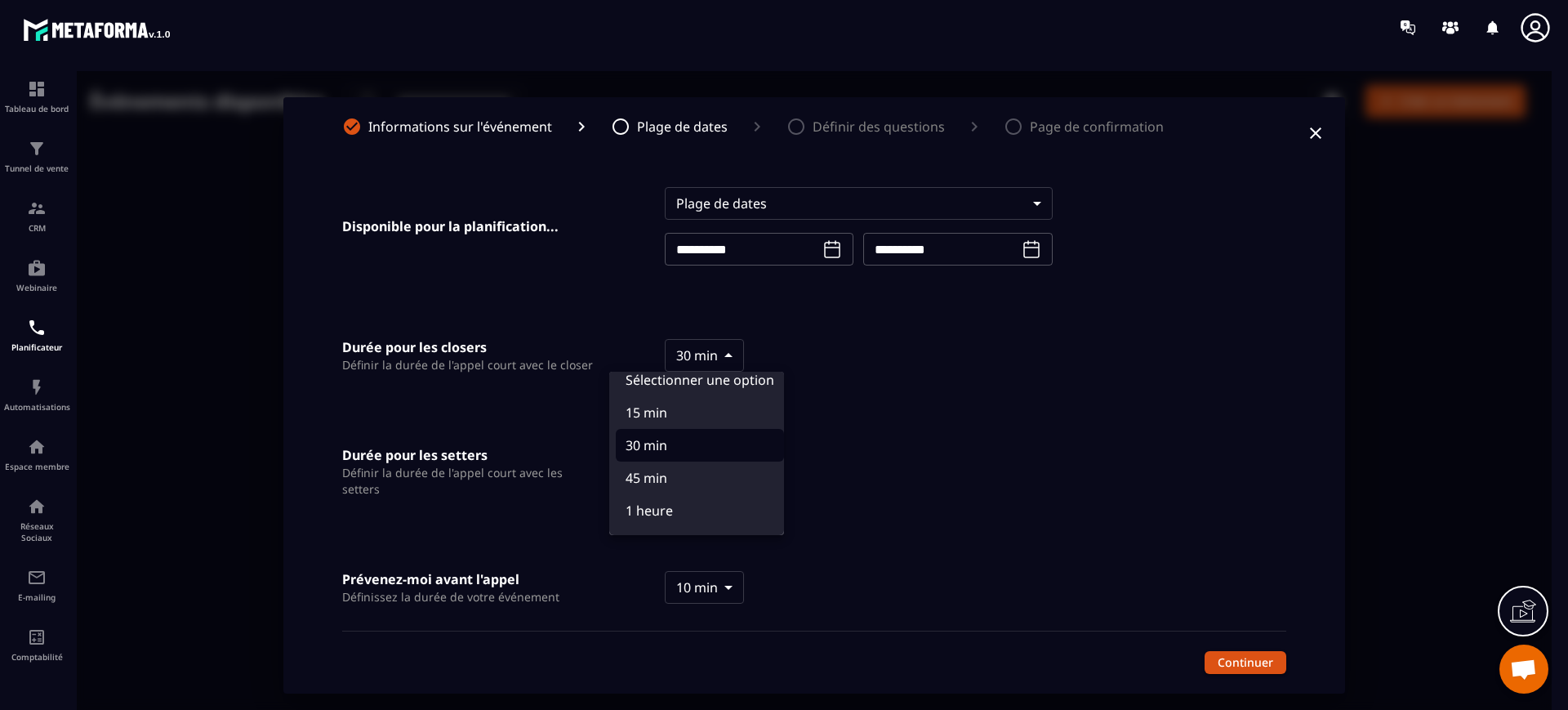scroll, scrollTop: 0, scrollLeft: 0, axis: both 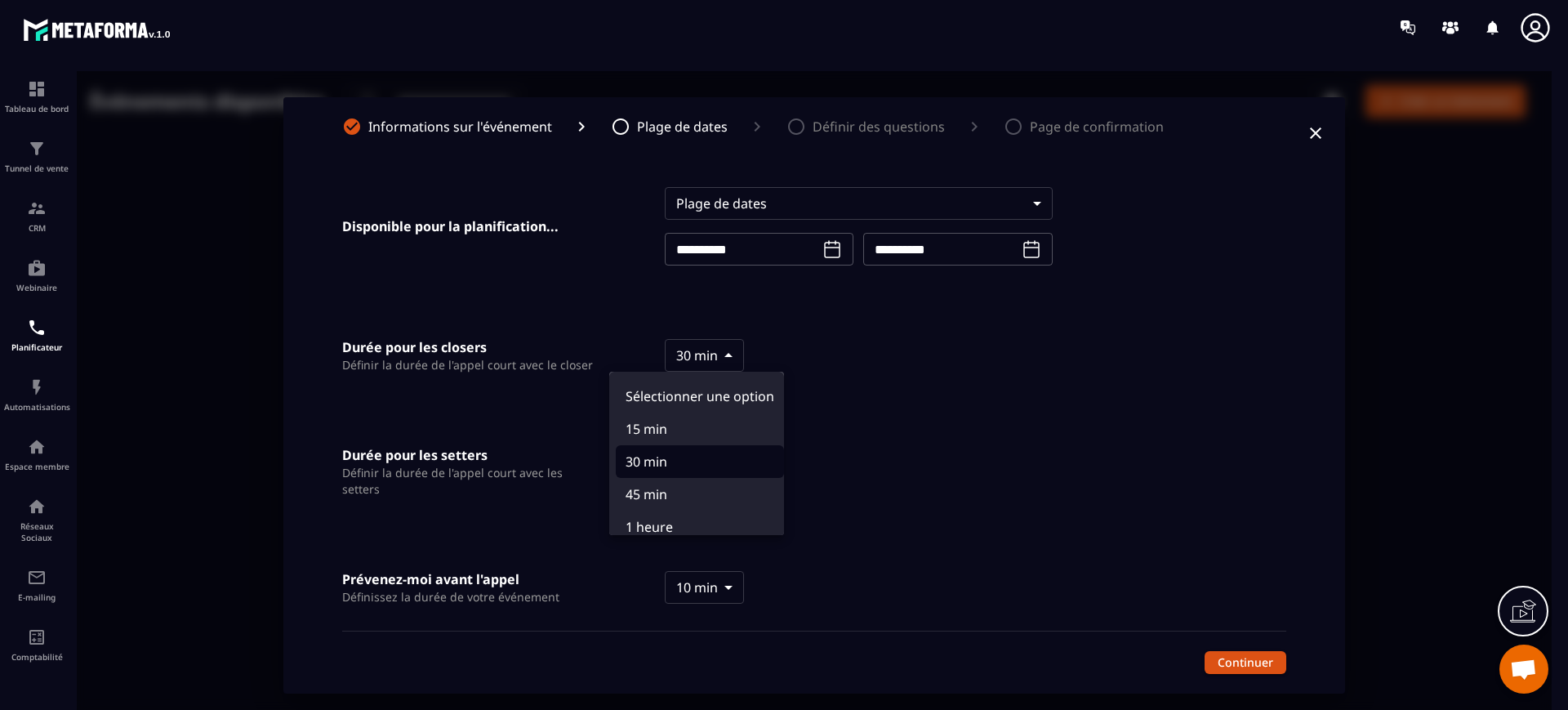 click at bounding box center [814, 395] 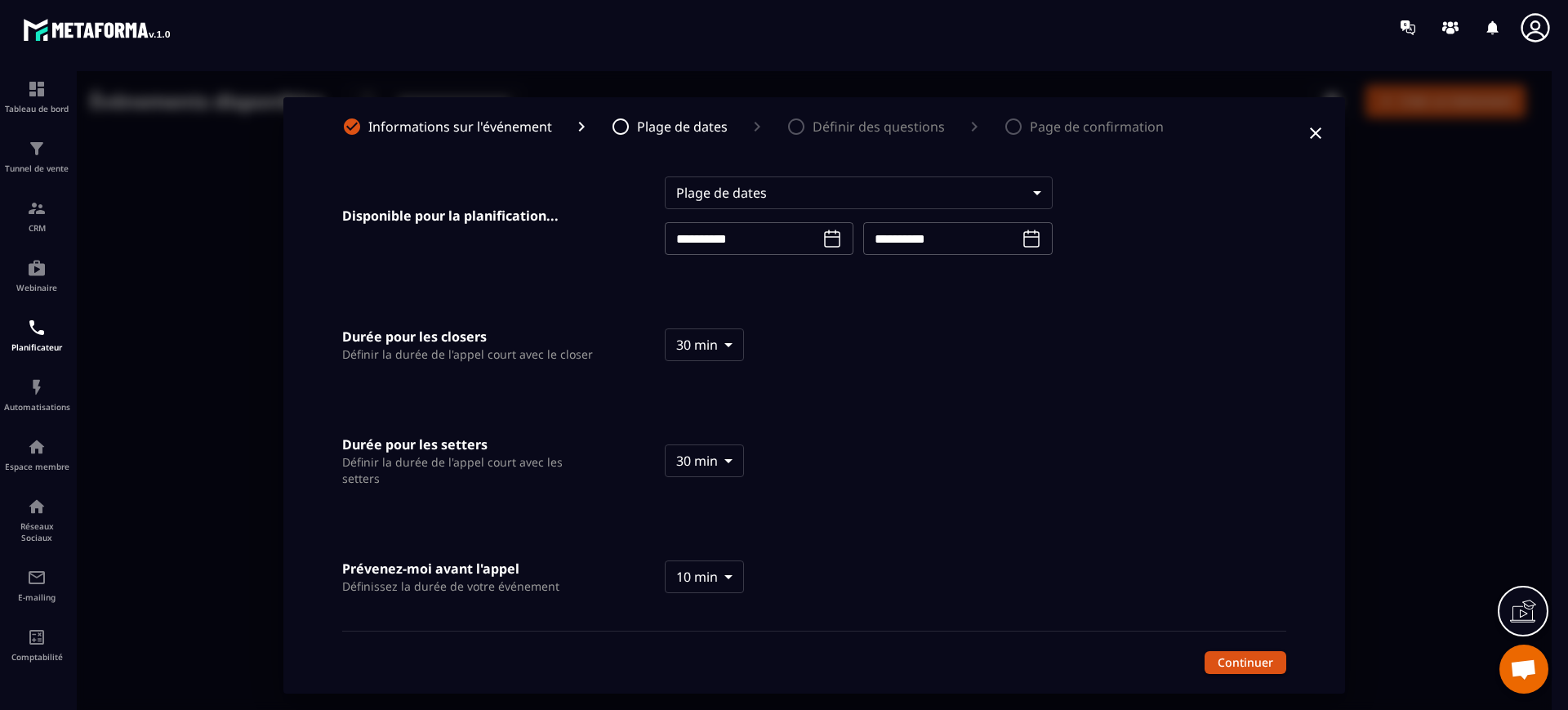 scroll, scrollTop: 0, scrollLeft: 0, axis: both 